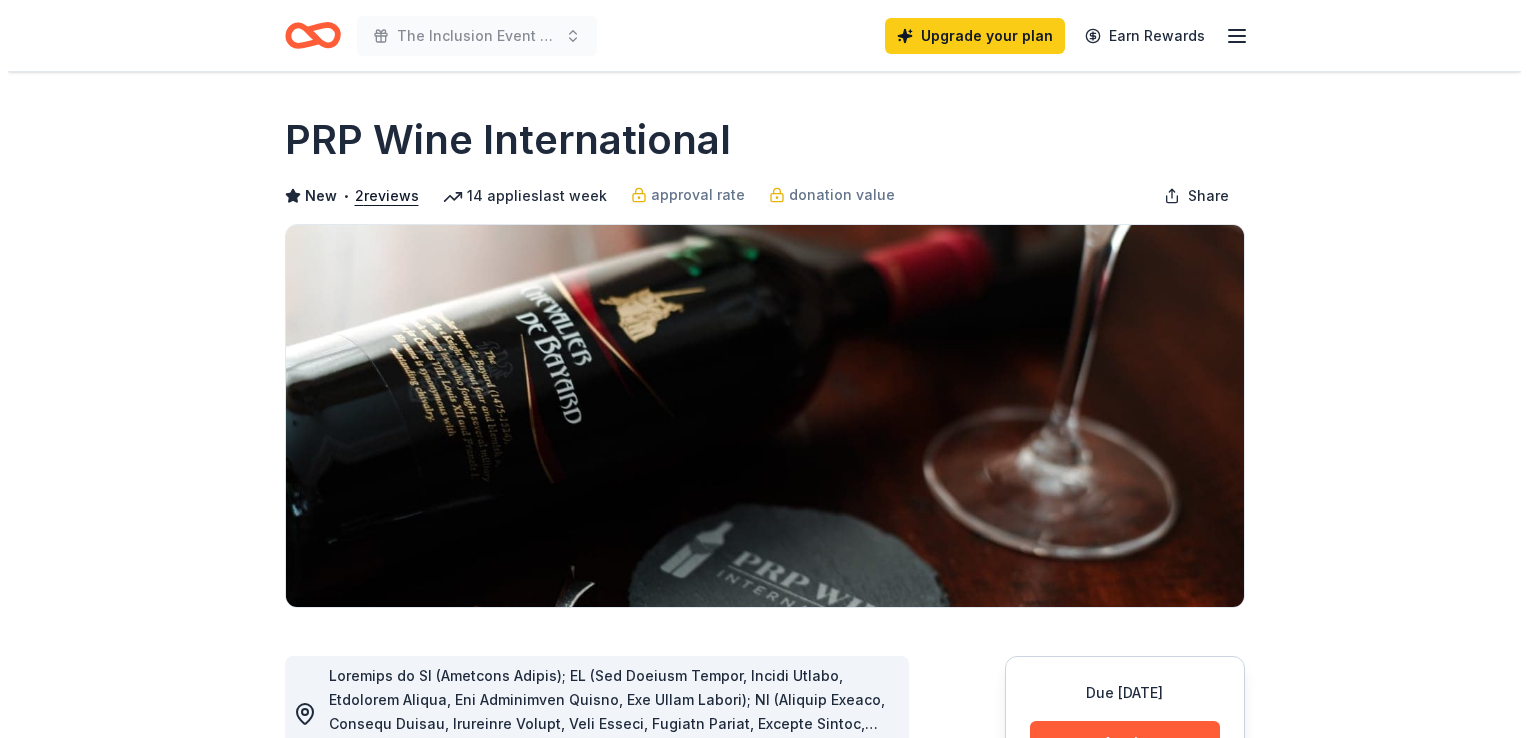 scroll, scrollTop: 400, scrollLeft: 0, axis: vertical 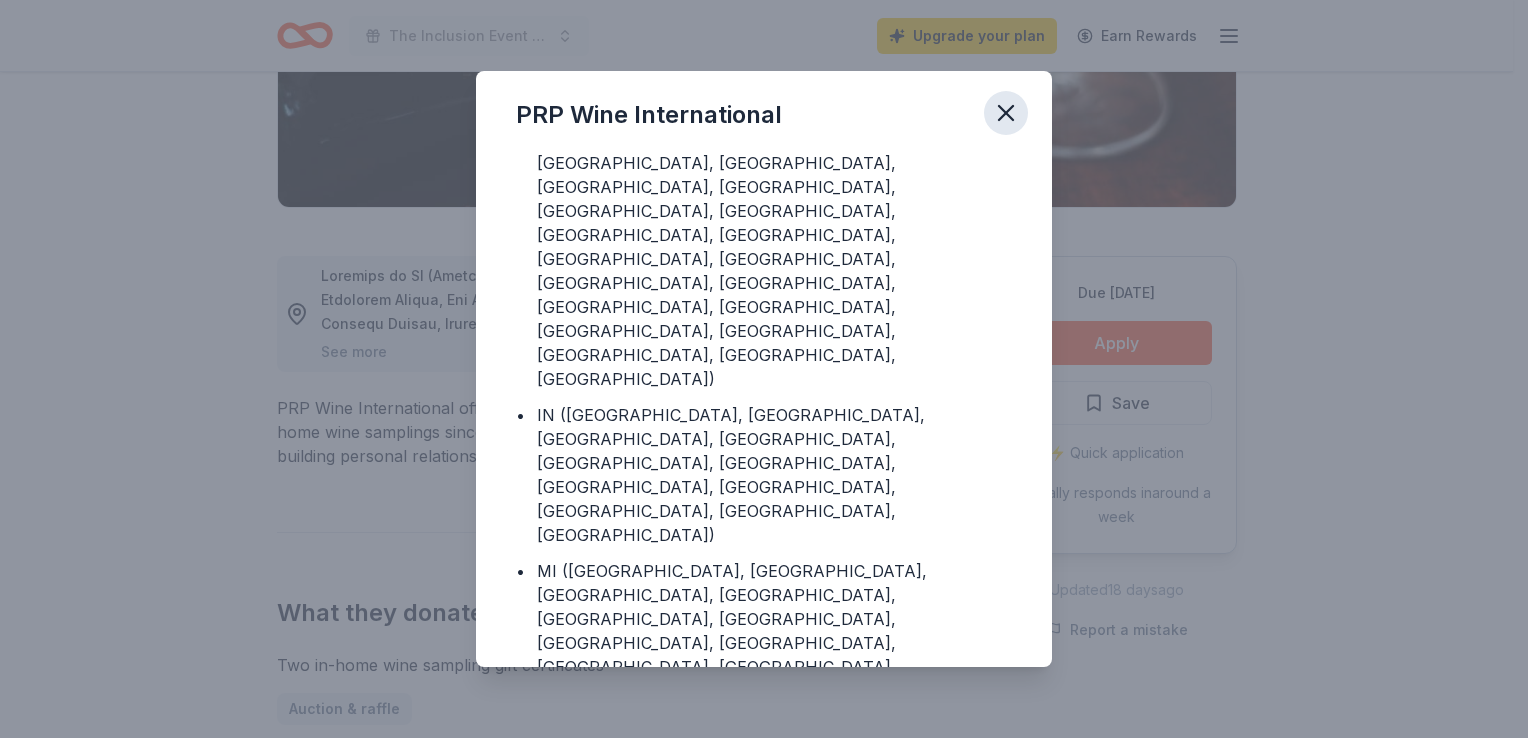 click 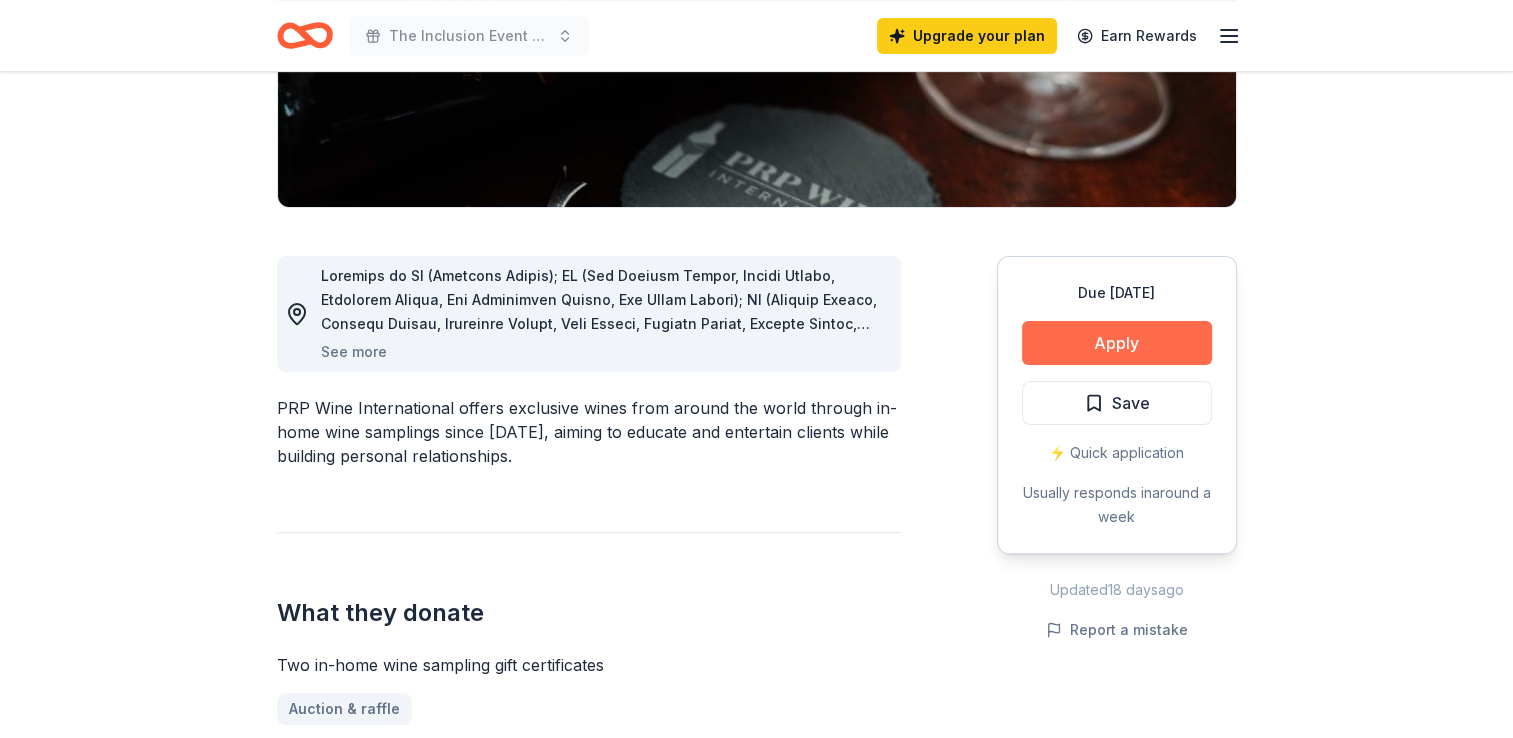 click on "Apply" at bounding box center (1117, 343) 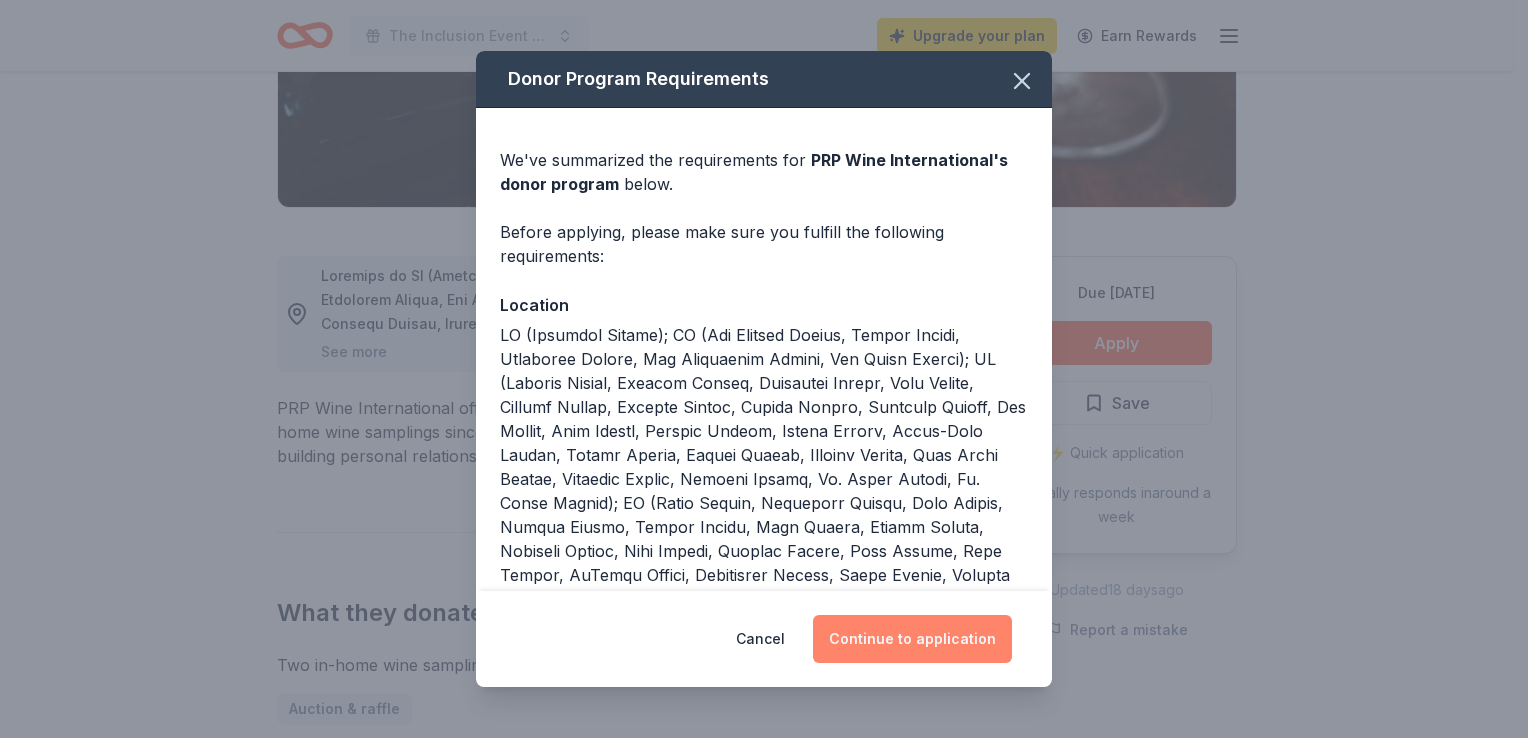 click on "Continue to application" at bounding box center (912, 639) 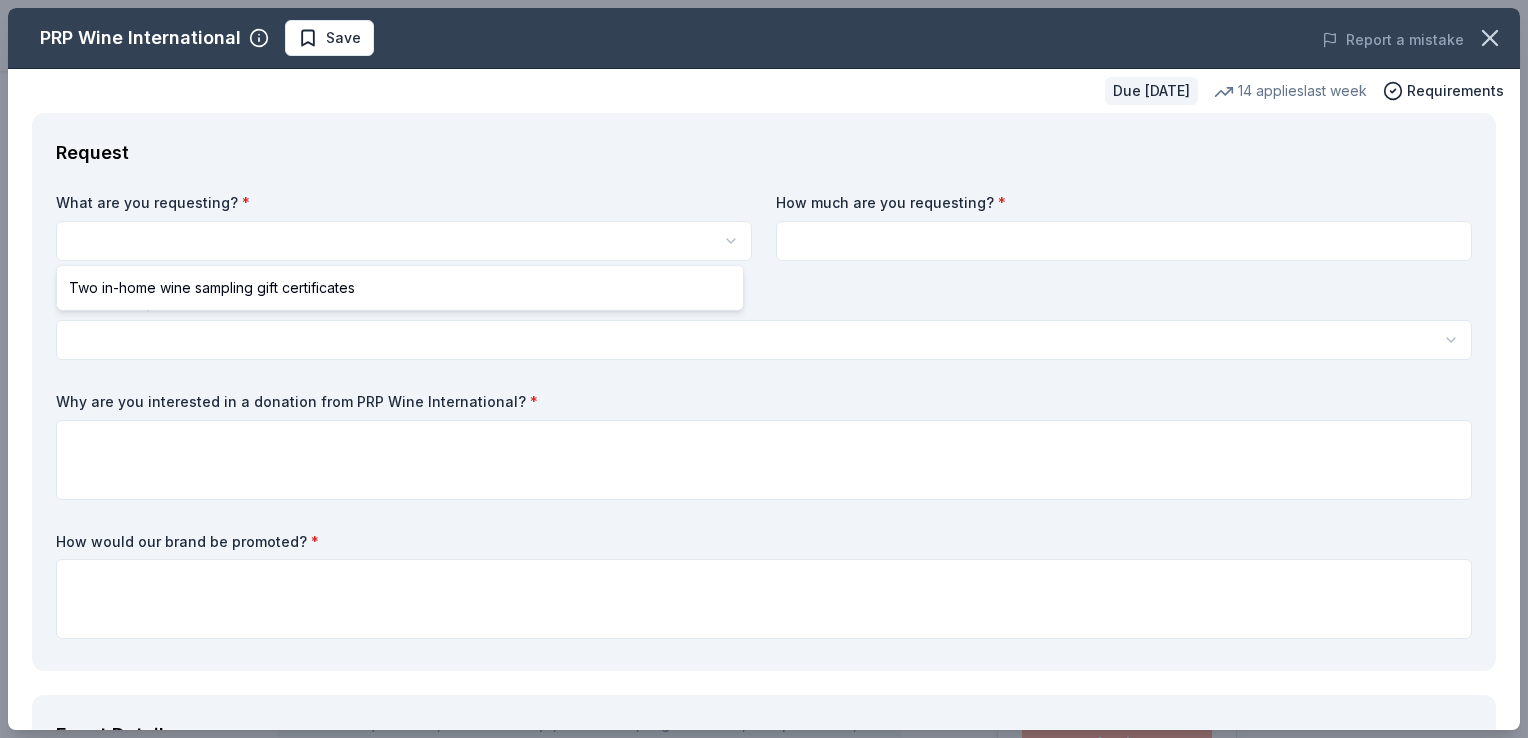 scroll, scrollTop: 0, scrollLeft: 0, axis: both 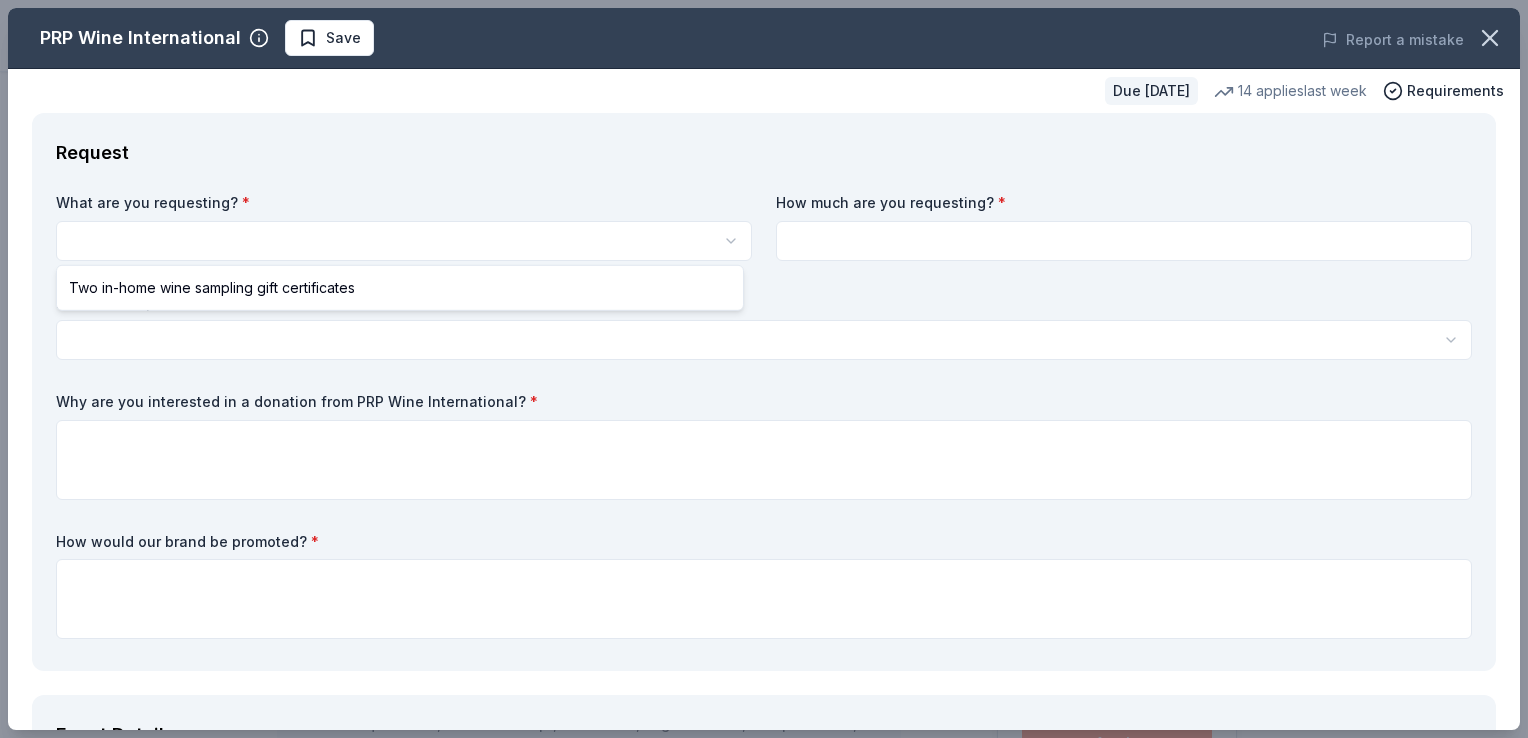 select on "Two in-home wine sampling gift certificates" 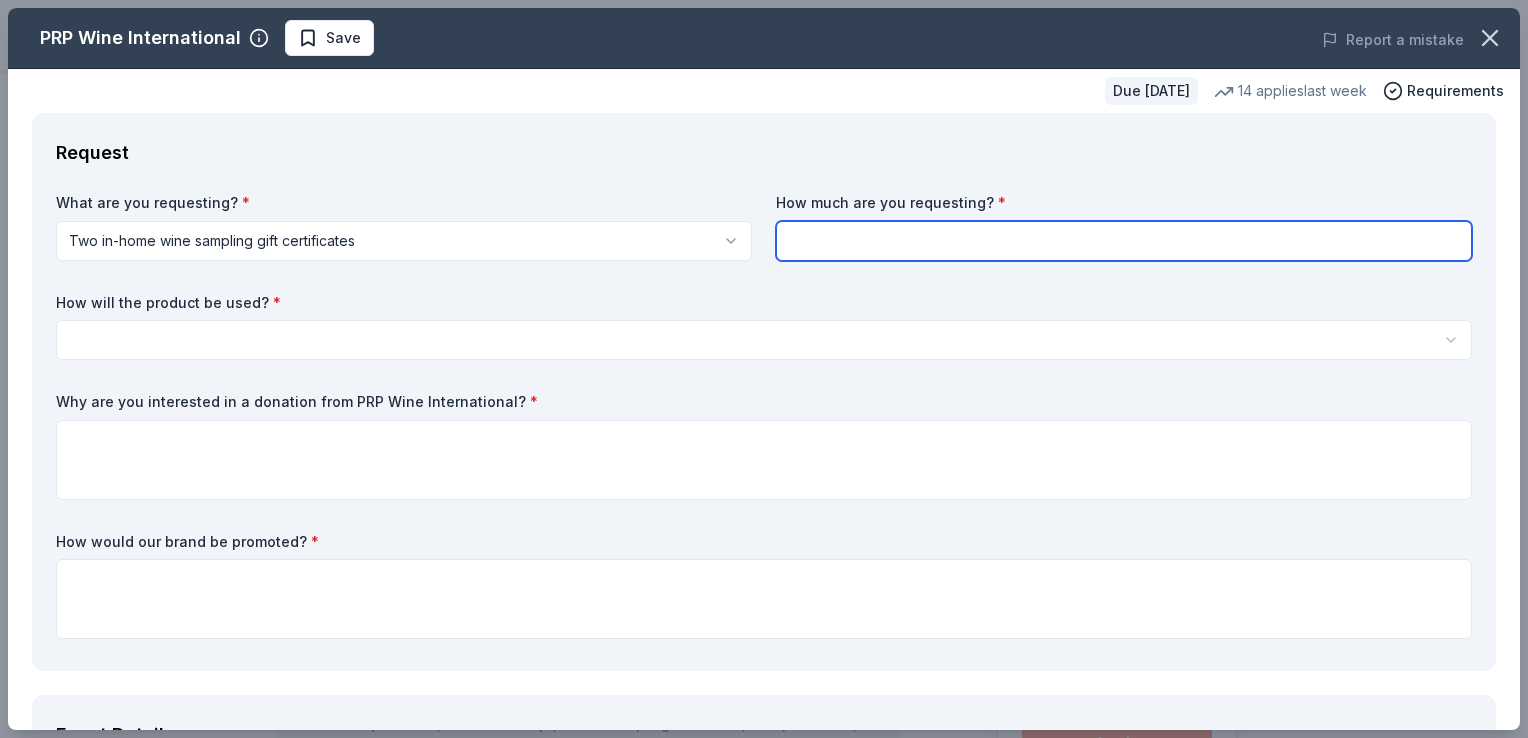 click at bounding box center [1124, 241] 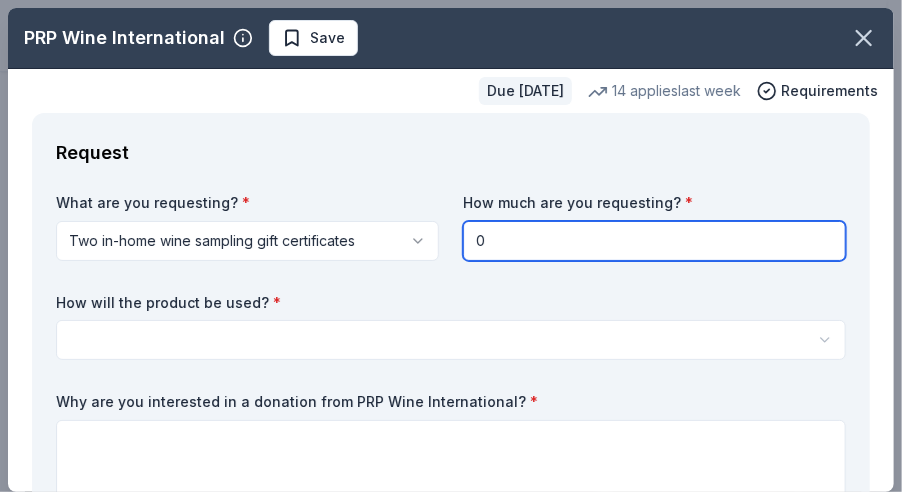 click on "0" at bounding box center [654, 241] 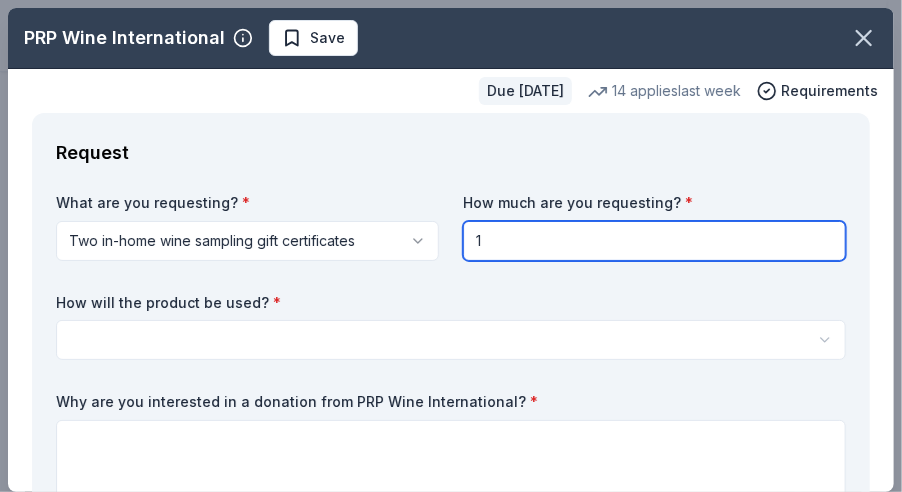 click on "1" at bounding box center [654, 241] 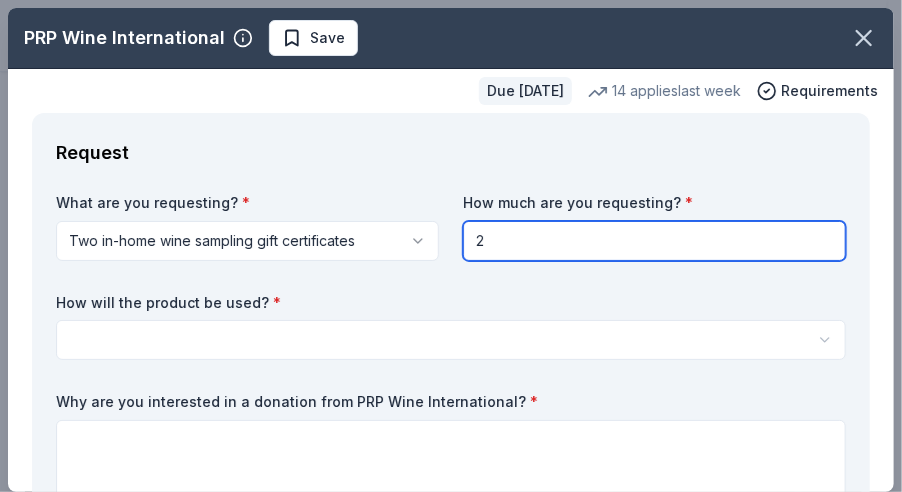 type on "2" 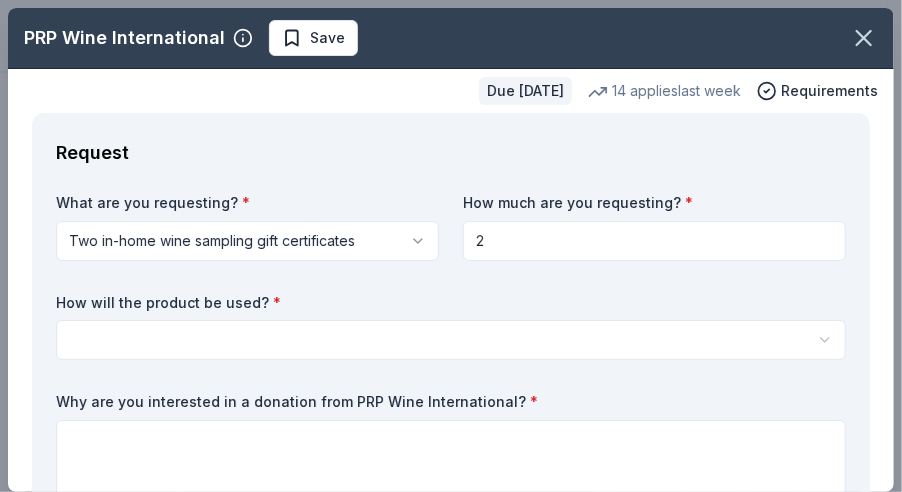 click on "The Inclusion Event with Gaelynn Lea Tressler Save Apply Due in 82 days Share PRP Wine International New • 2  reviews 14   applies  last week approval rate donation value Share See more PRP Wine International offers exclusive wines from around the world through in-home wine samplings since 1989, aiming to educate and entertain clients while building personal relationships. What they donate Two in-home wine sampling gift certificates Auction & raffle Donation is small & easy to send to guests Who they donate to  Preferred 501(c)(3) preferred Due in 82 days Apply Save ⚡️ Quick application Usually responds in  around a week Updated  18 days  ago Report a mistake approval rate 20 % approved 30 % declined 50 % no response donation value (average) 20% 70% 0% 10% $xx - $xx $xx - $xx $xx - $xx $xx - $xx Start free Pro trial to view approval rates and average donation values New • 2  reviews Whalen's Heroes February 2025 • Approved They sent 2 Gift certificates via email. Almost Home Chicago Inc.  • 1   7" at bounding box center (451, 246) 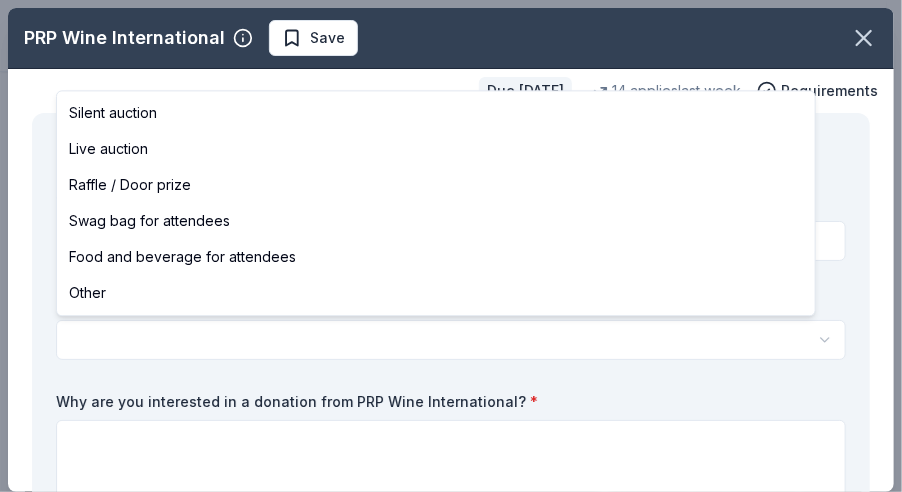 select on "raffleDoorPrize" 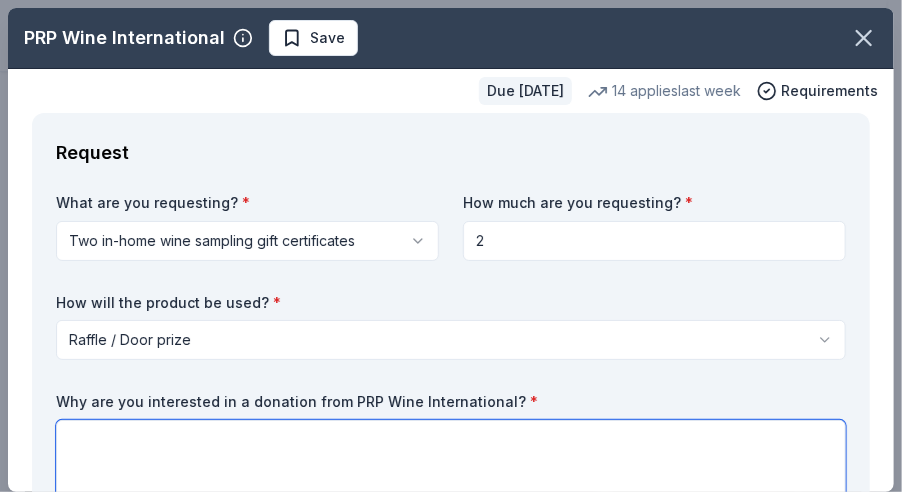 click at bounding box center (451, 460) 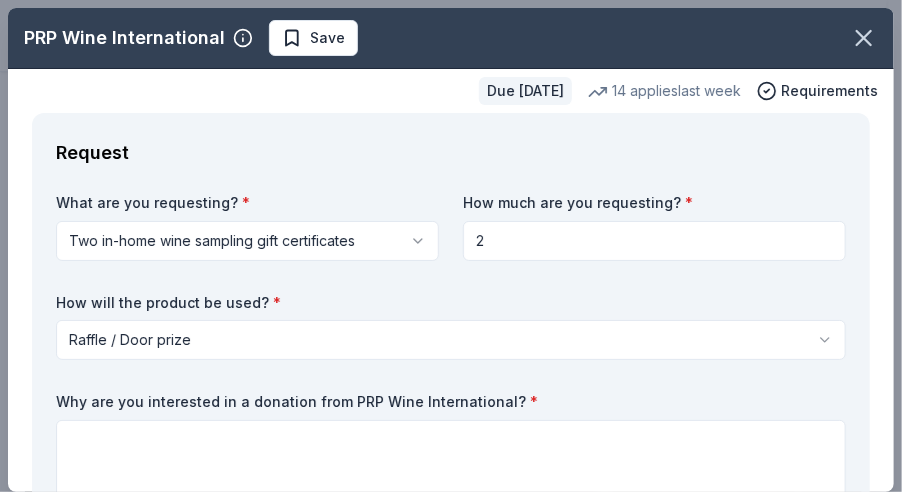 drag, startPoint x: 752, startPoint y: 30, endPoint x: 594, endPoint y: -37, distance: 171.61876 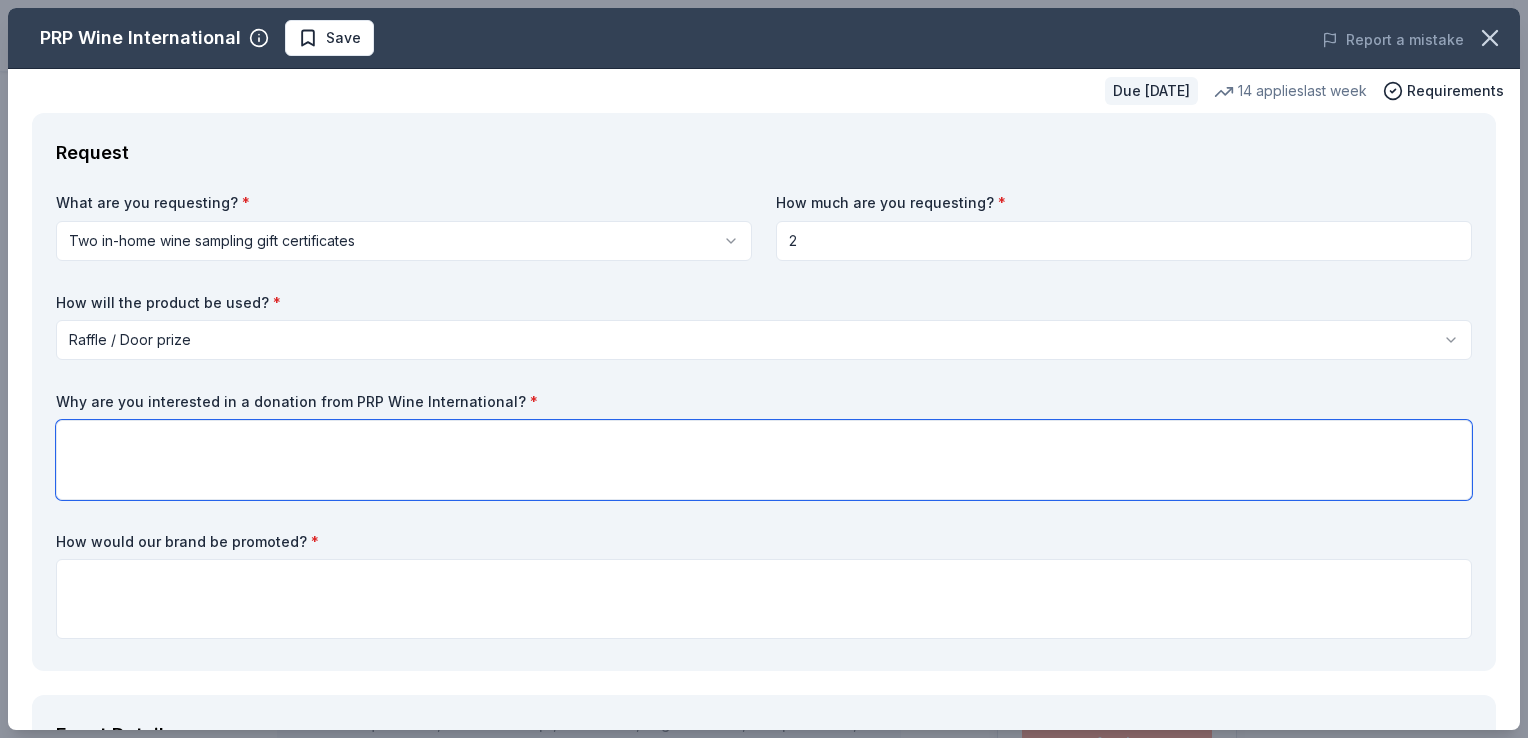 click at bounding box center (764, 460) 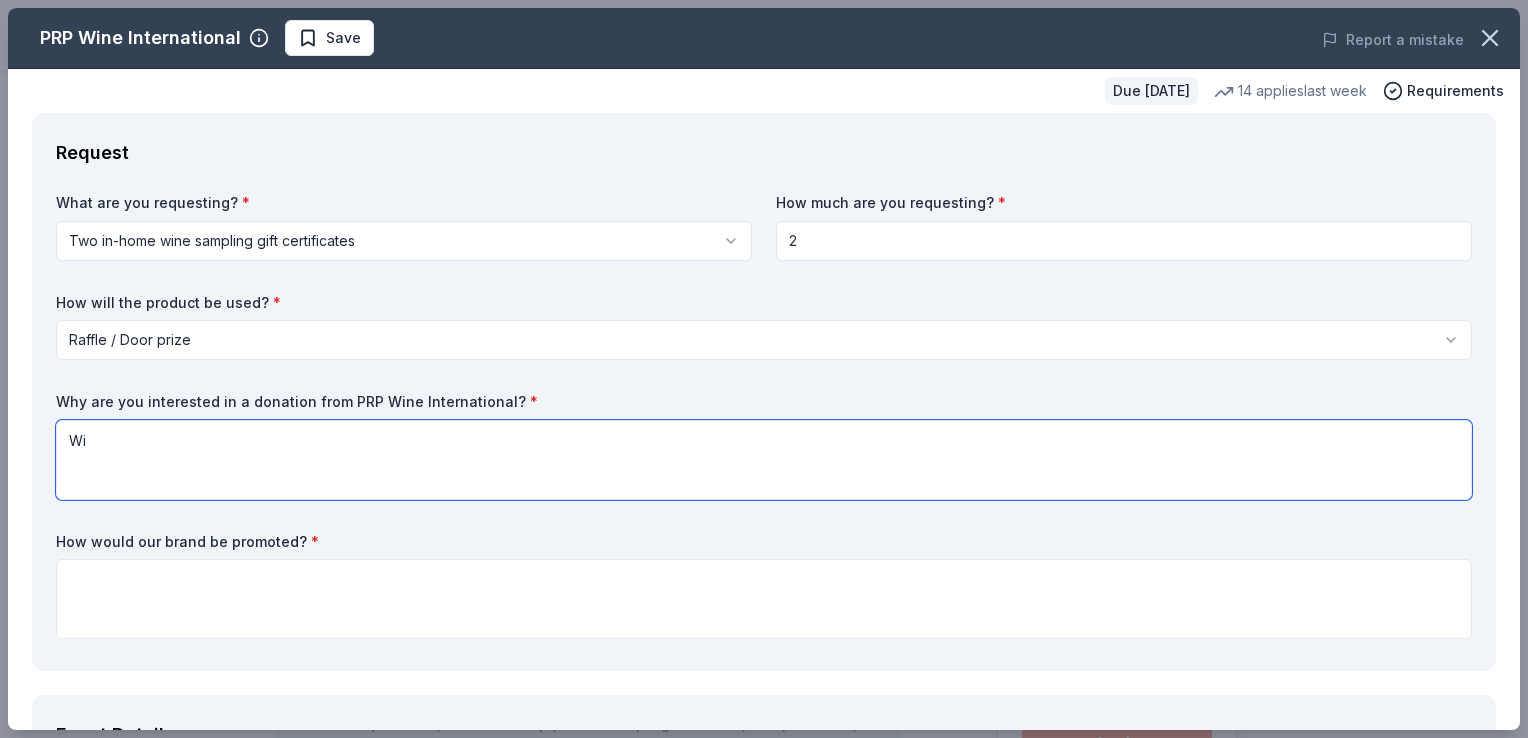 type on "W" 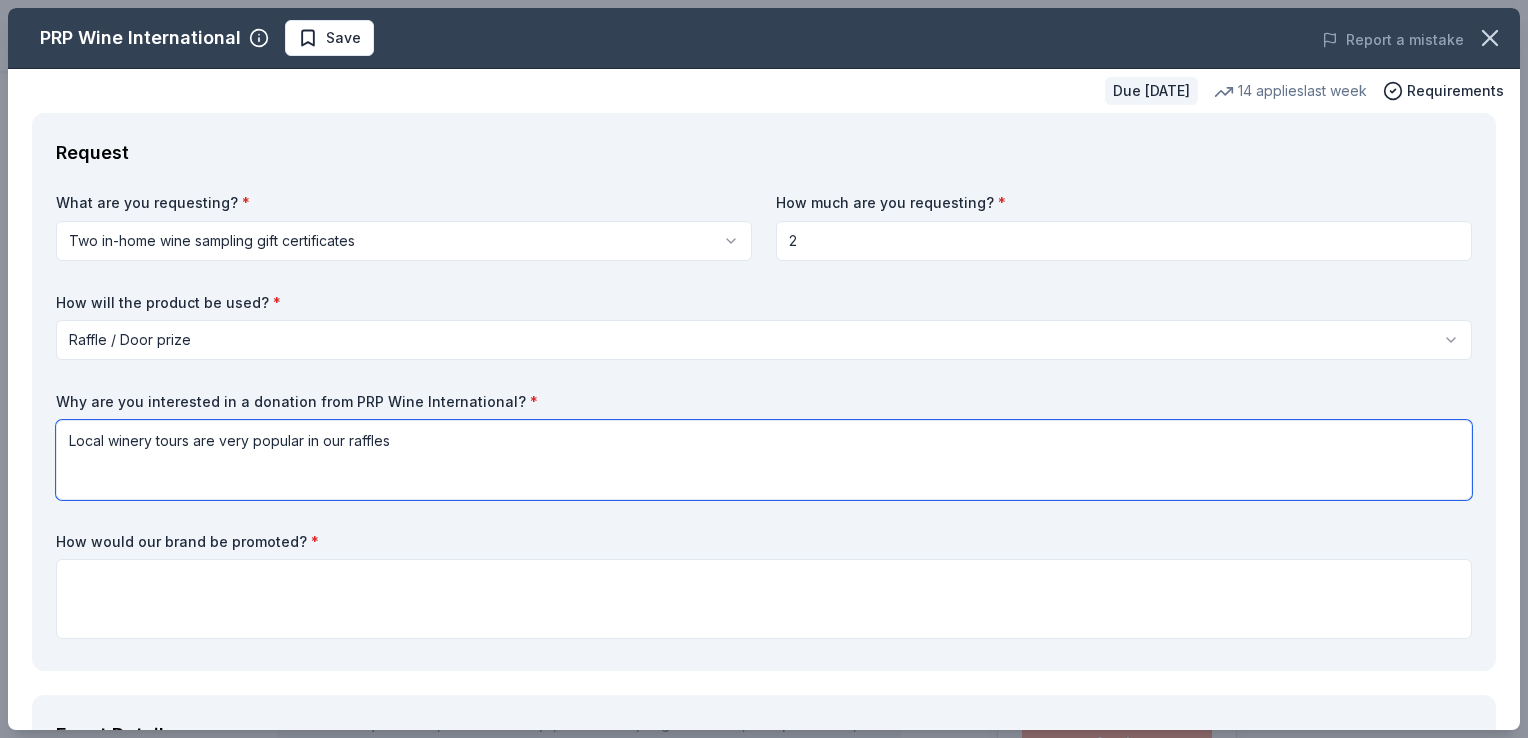 type on "Local winery tours are very popular in our raffles" 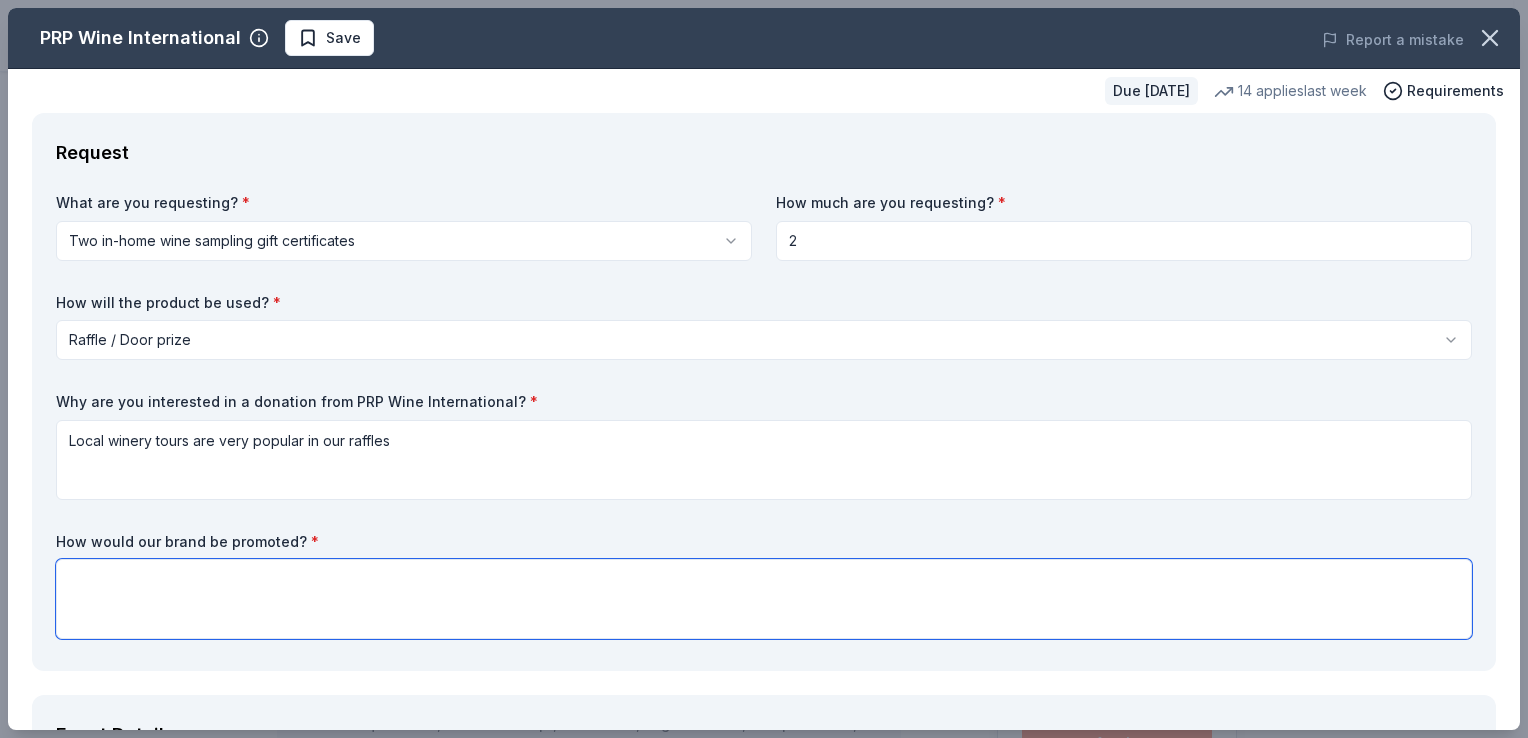 click at bounding box center [764, 599] 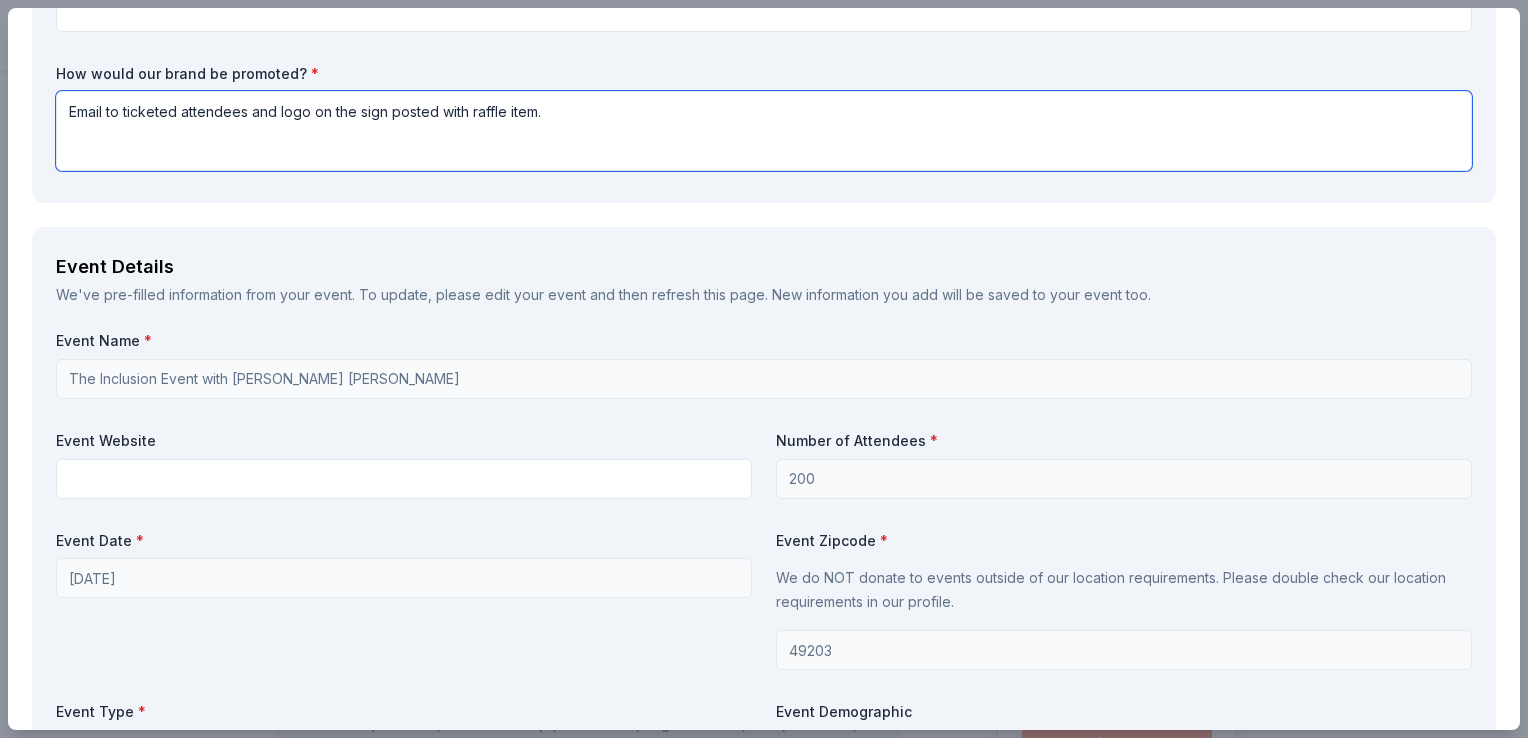 scroll, scrollTop: 500, scrollLeft: 0, axis: vertical 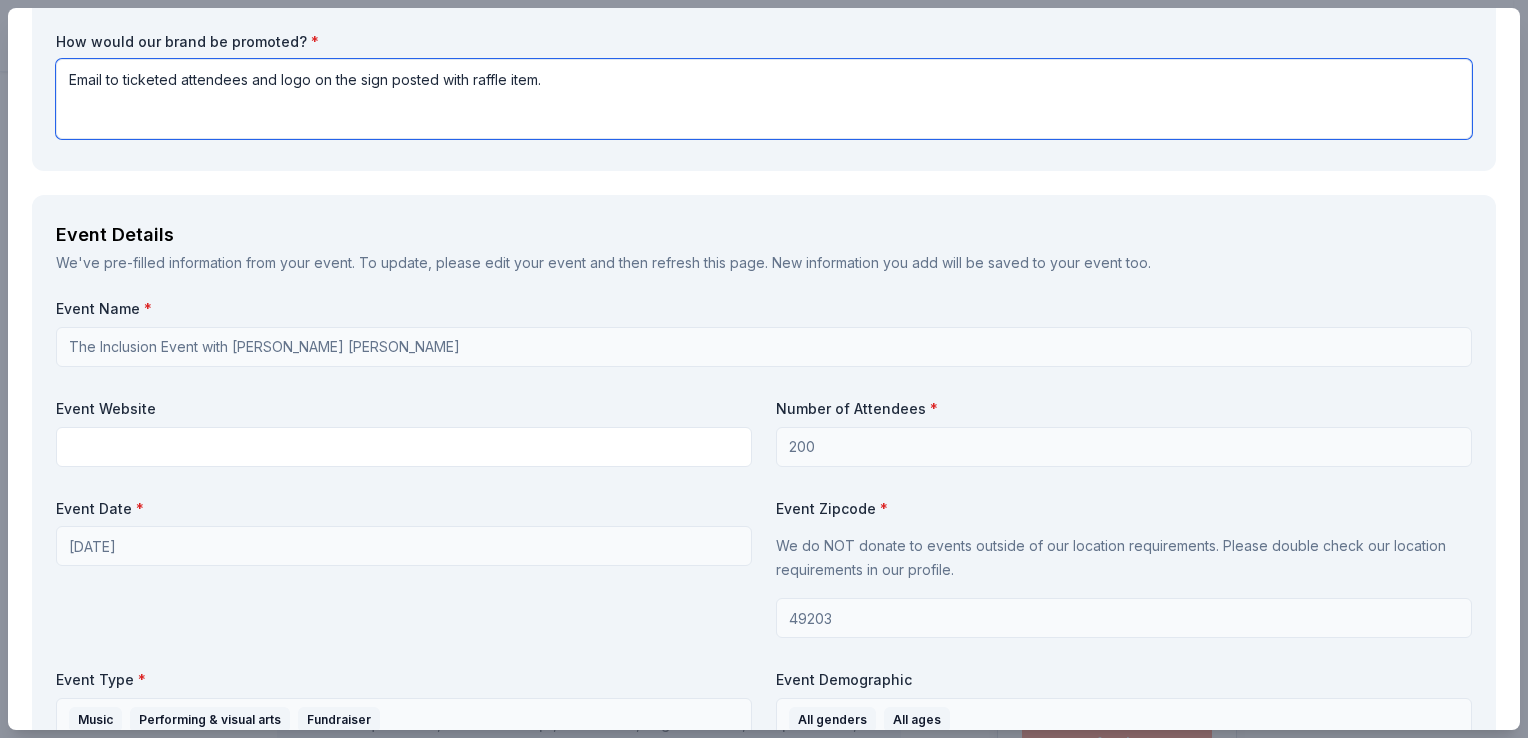 type on "Email to ticketed attendees and logo on the sign posted with raffle item." 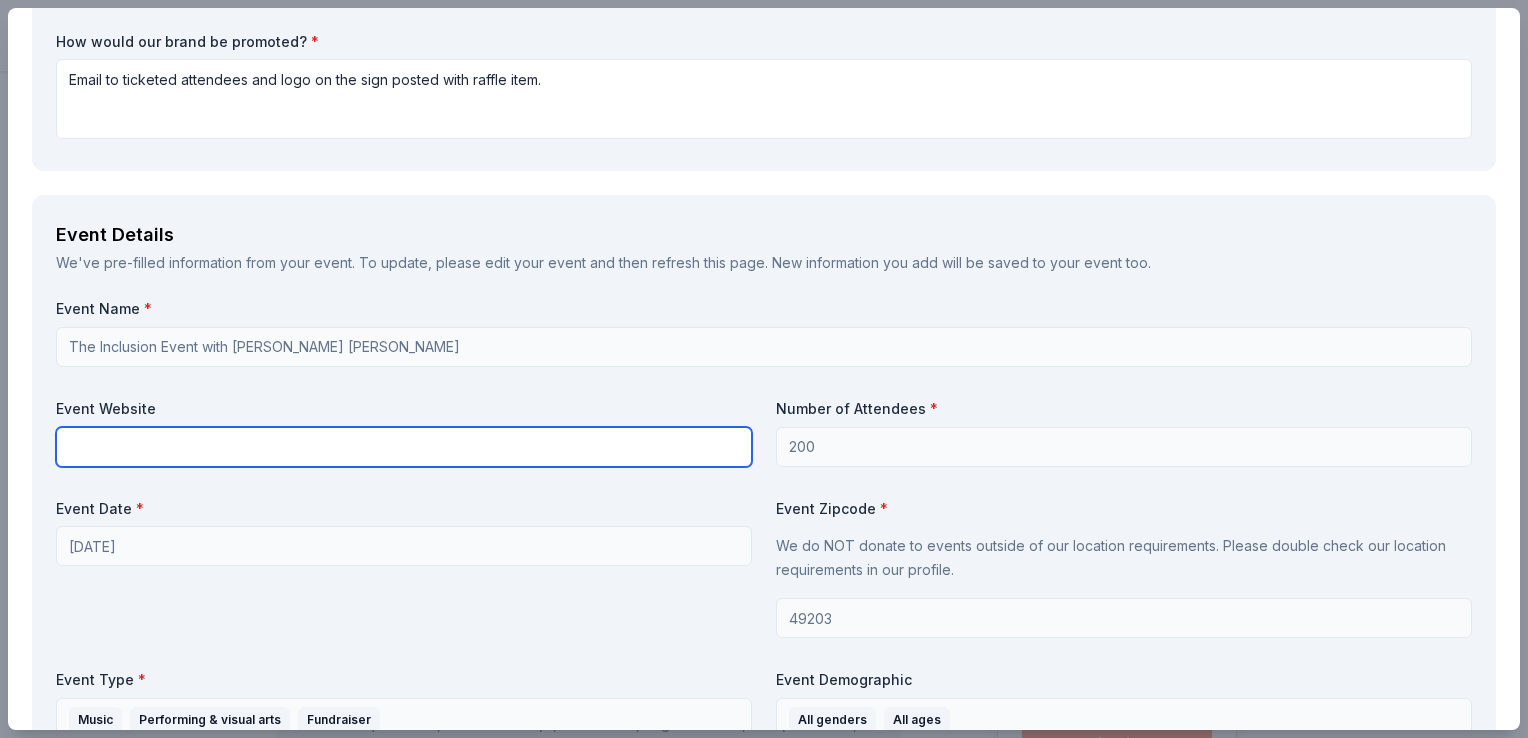 click at bounding box center (404, 447) 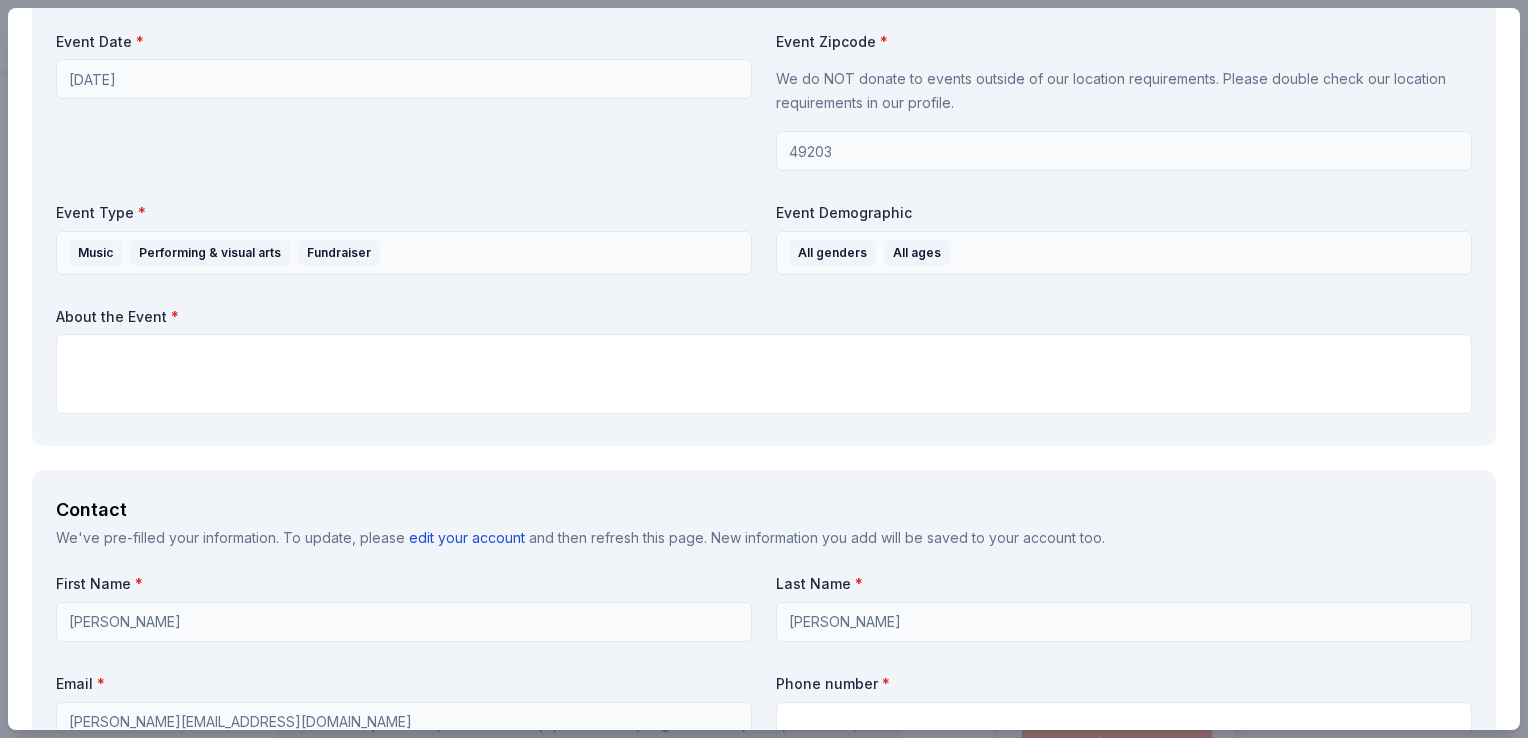 scroll, scrollTop: 1000, scrollLeft: 0, axis: vertical 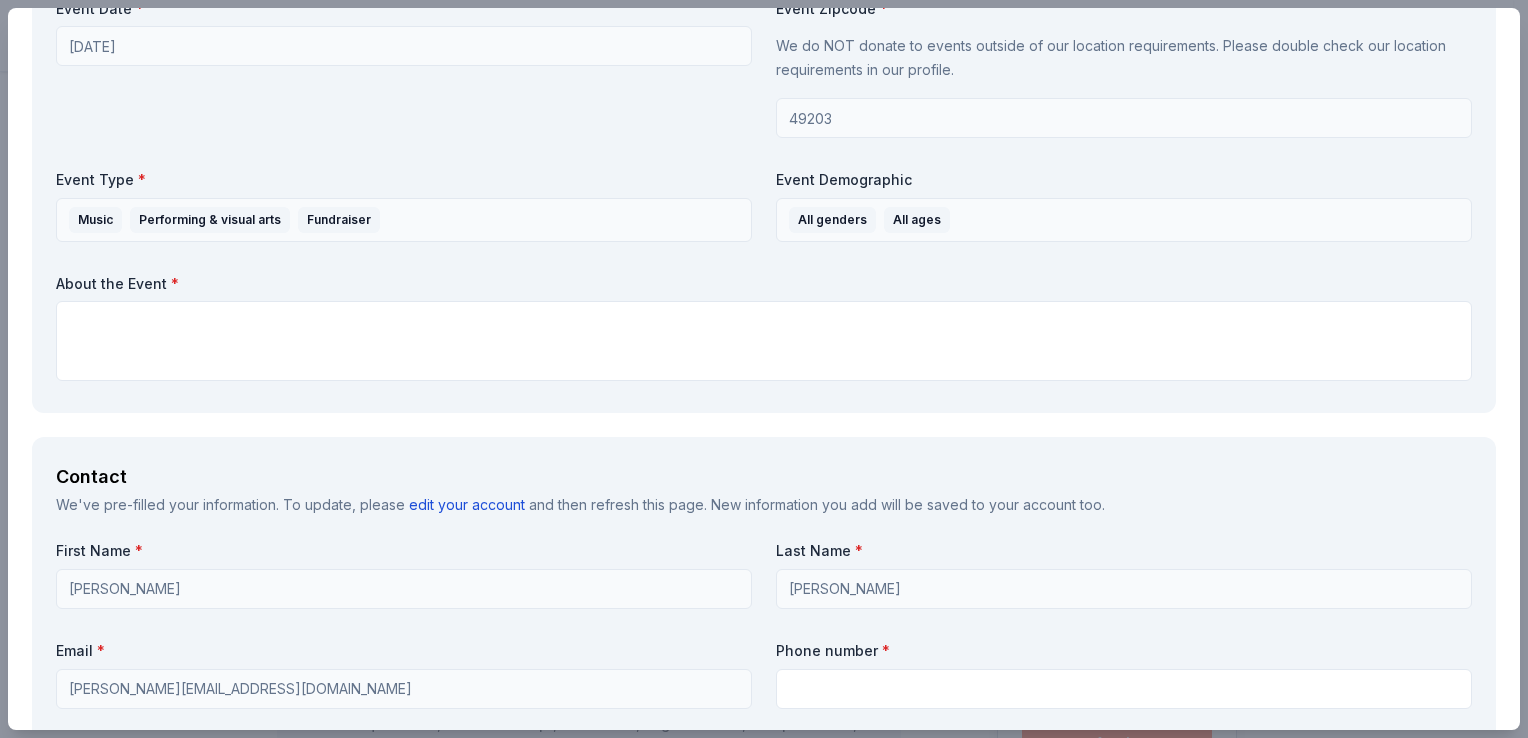 type on "https://www.disabilityconnect.org/the-inclusion-event" 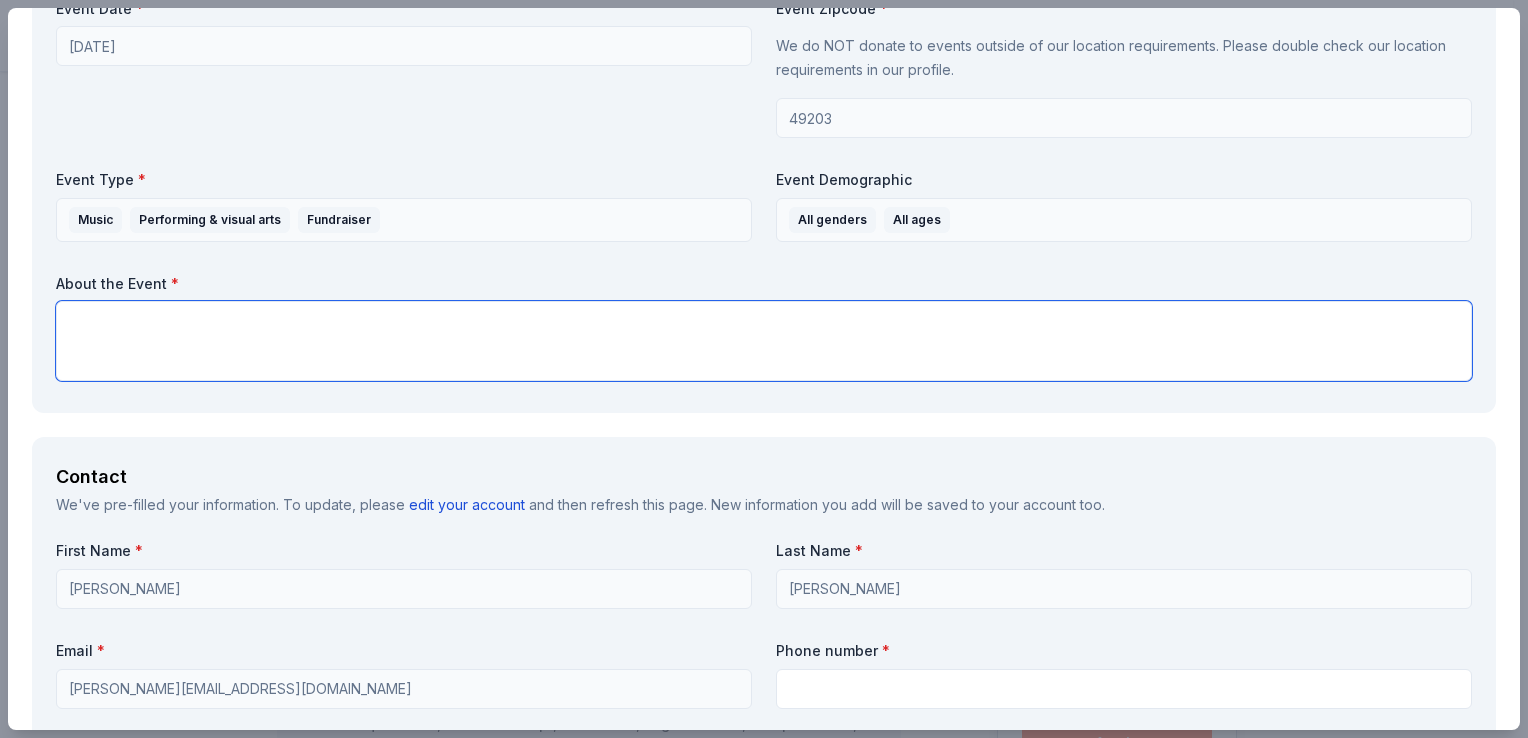 click at bounding box center [764, 341] 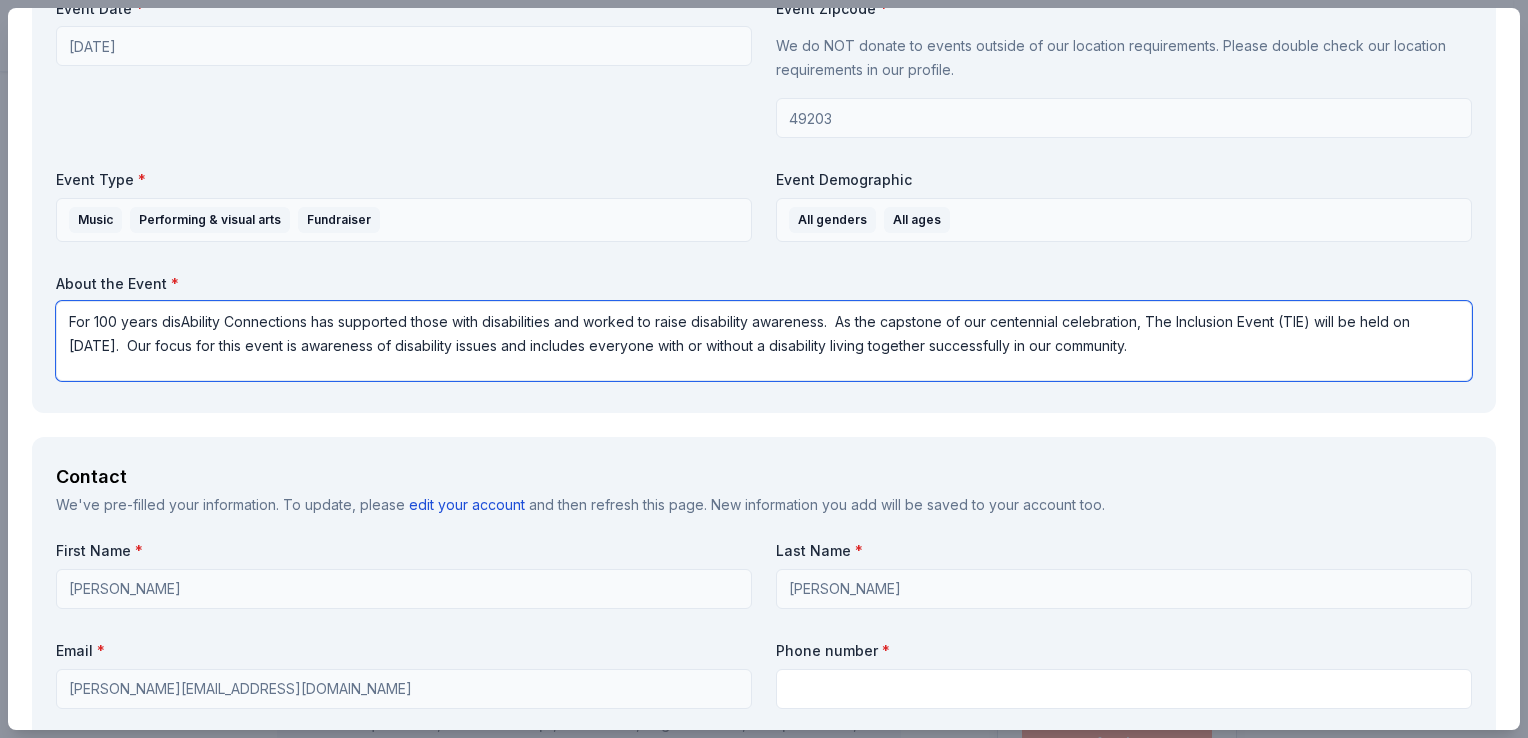 click on "For 100 years disAbility Connections has supported those with disabilities and worked to raise disability awareness.  As the capstone of our centennial celebration, The Inclusion Event (TIE) will be held on October 11, 2025.  Our focus for this event is awareness of disability issues and includes everyone with or without a disability living together successfully in our community." at bounding box center (764, 341) 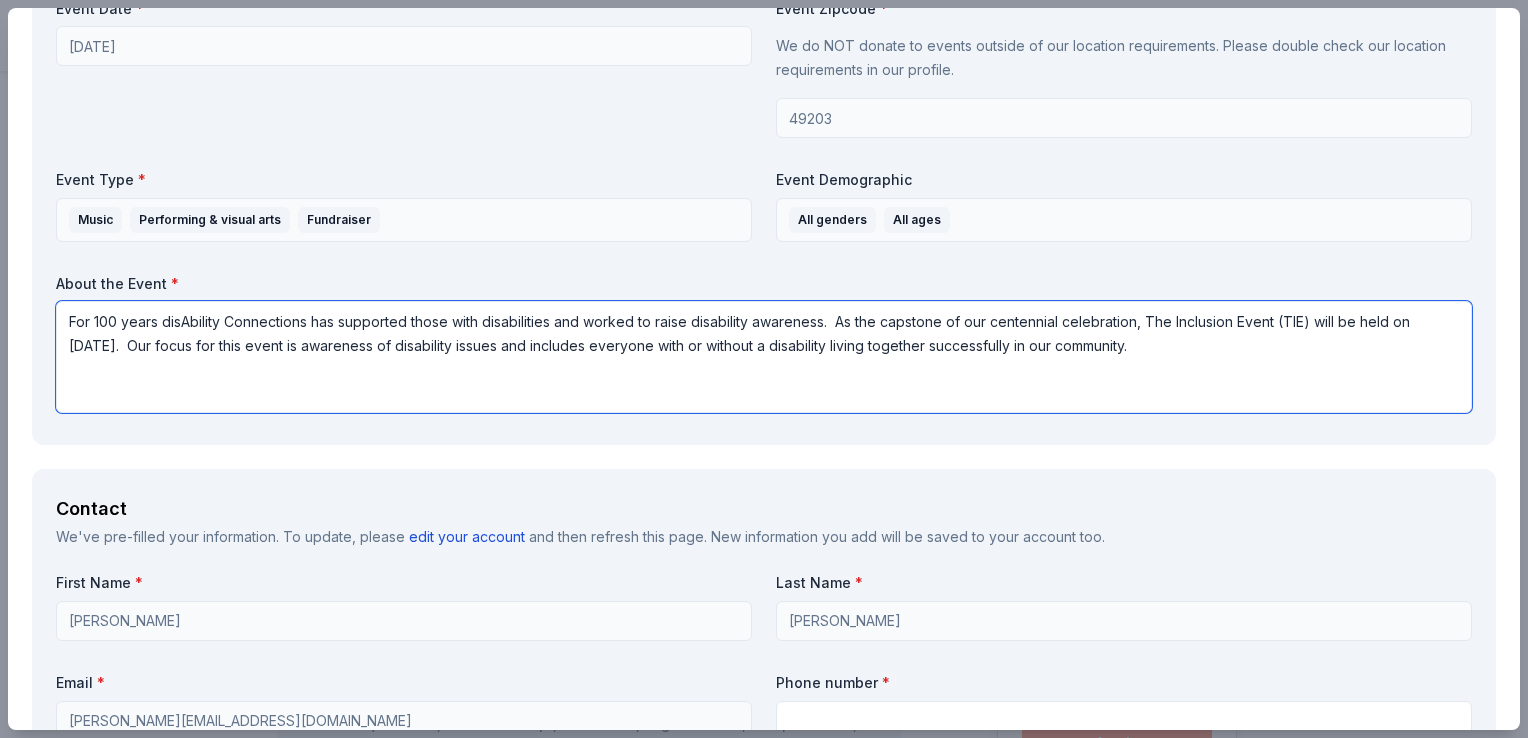 paste on "This year, dC is delighted to have Gaelynn Lea Tressler, best known just as Gaelynn Lea, as our guest and keynote speaker and performer at the Music on Tap series of the Jackson Symphony Orchestra. Lea is an American folk singer, violinist, public speaker and disability advocate from Duluth, Minnesota who won NPR Music’s Tiny Desk Contest in 2016 and made her Broadway debut in 2022. Lea is a sought-after public speaker about accessibility in the arts. She has been featured on PBS NewsHour, On Being with Krista Tippett, The Moth Radio Hour, The Science of Happiness Podcast, and via two widely viewed TED Talks.
Lea is a talented musician who happens to have a disability. She has a form of dwarfism called osteogenesis imperfecta, otherwise known as brittle bone disease. She is also an amazing violinist. Both are part of her identity. Her disability made it necessary for her to reinvent the ordinary — and, in this case, a way to play the violin. Due to her physical stature, she plays violin in the style of a..." 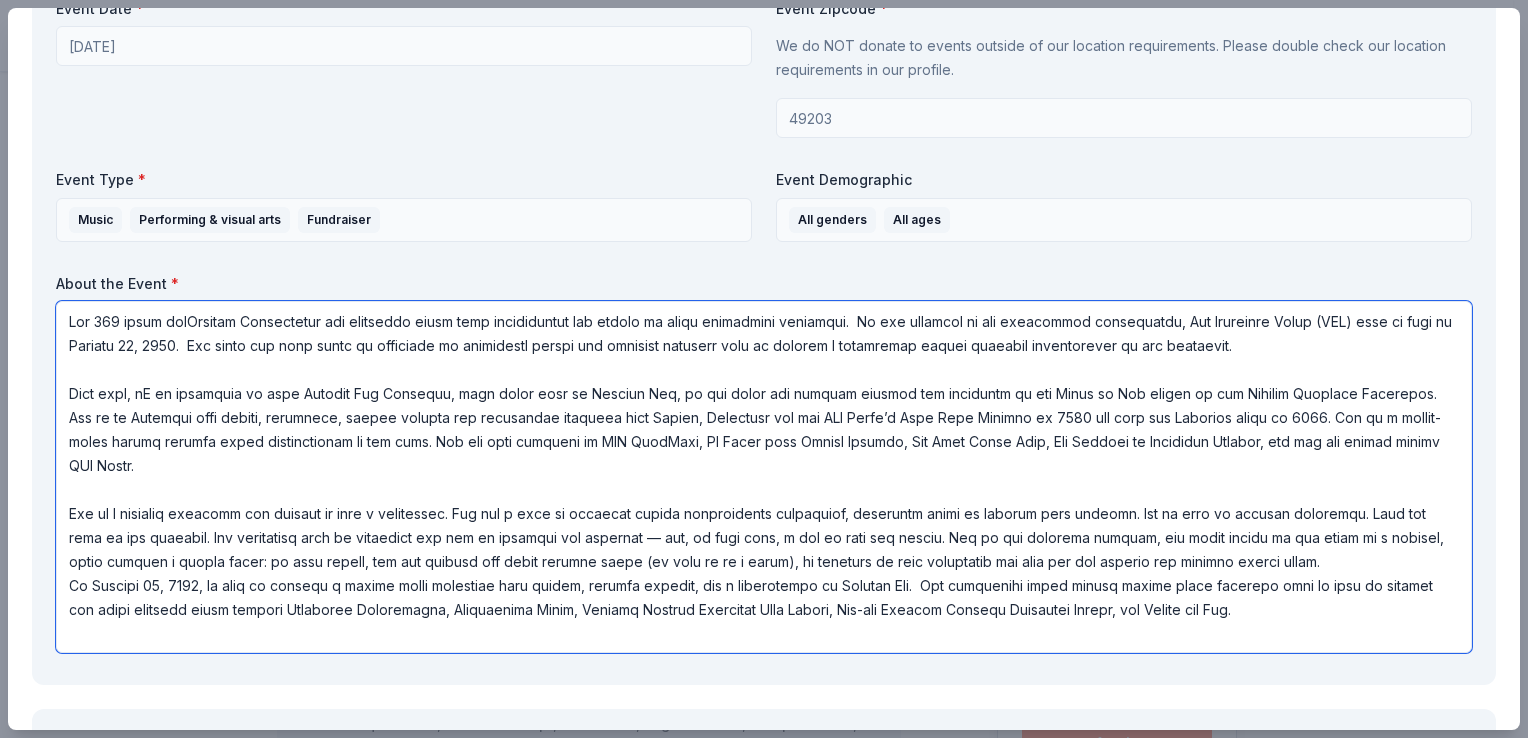 click at bounding box center (764, 477) 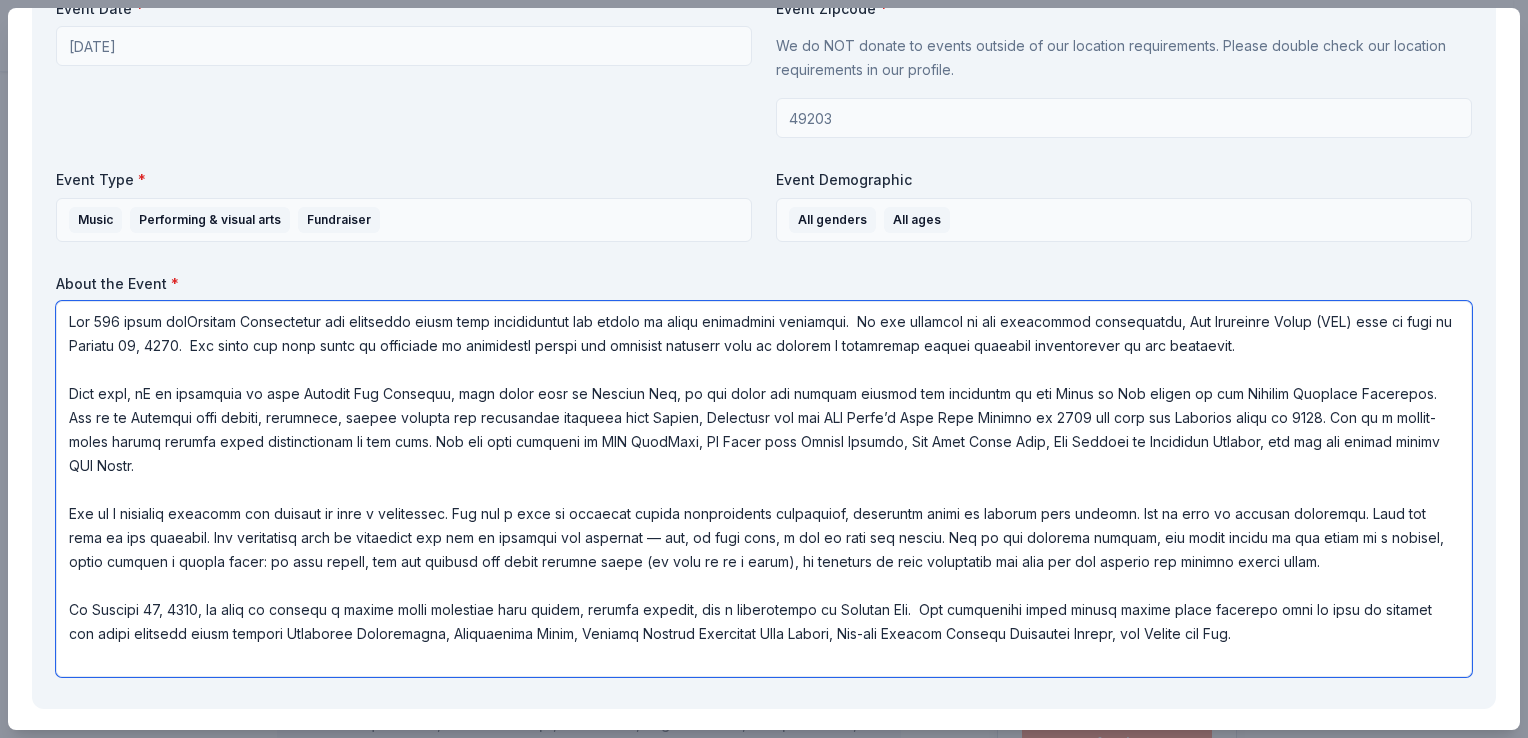 scroll, scrollTop: 1, scrollLeft: 0, axis: vertical 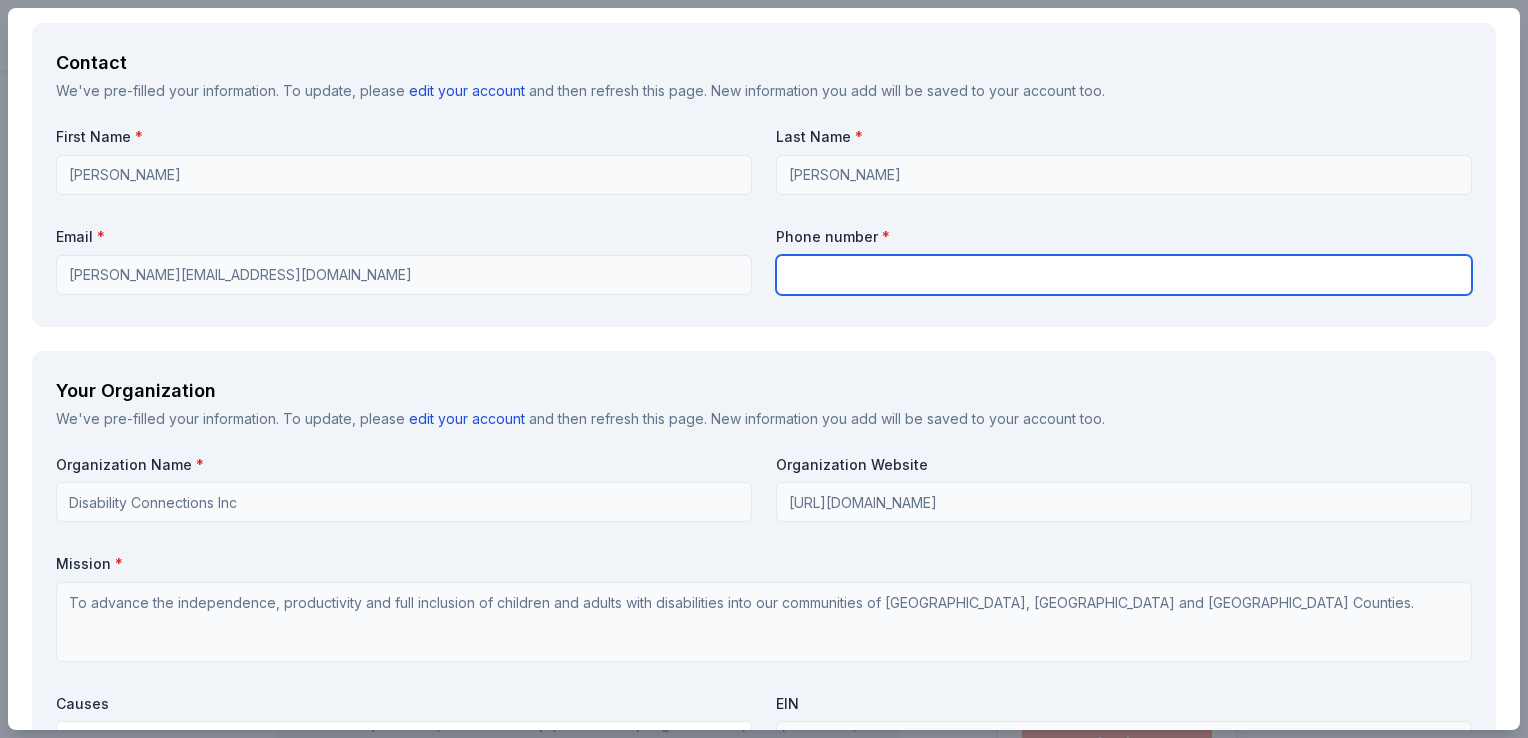 click at bounding box center [1124, 275] 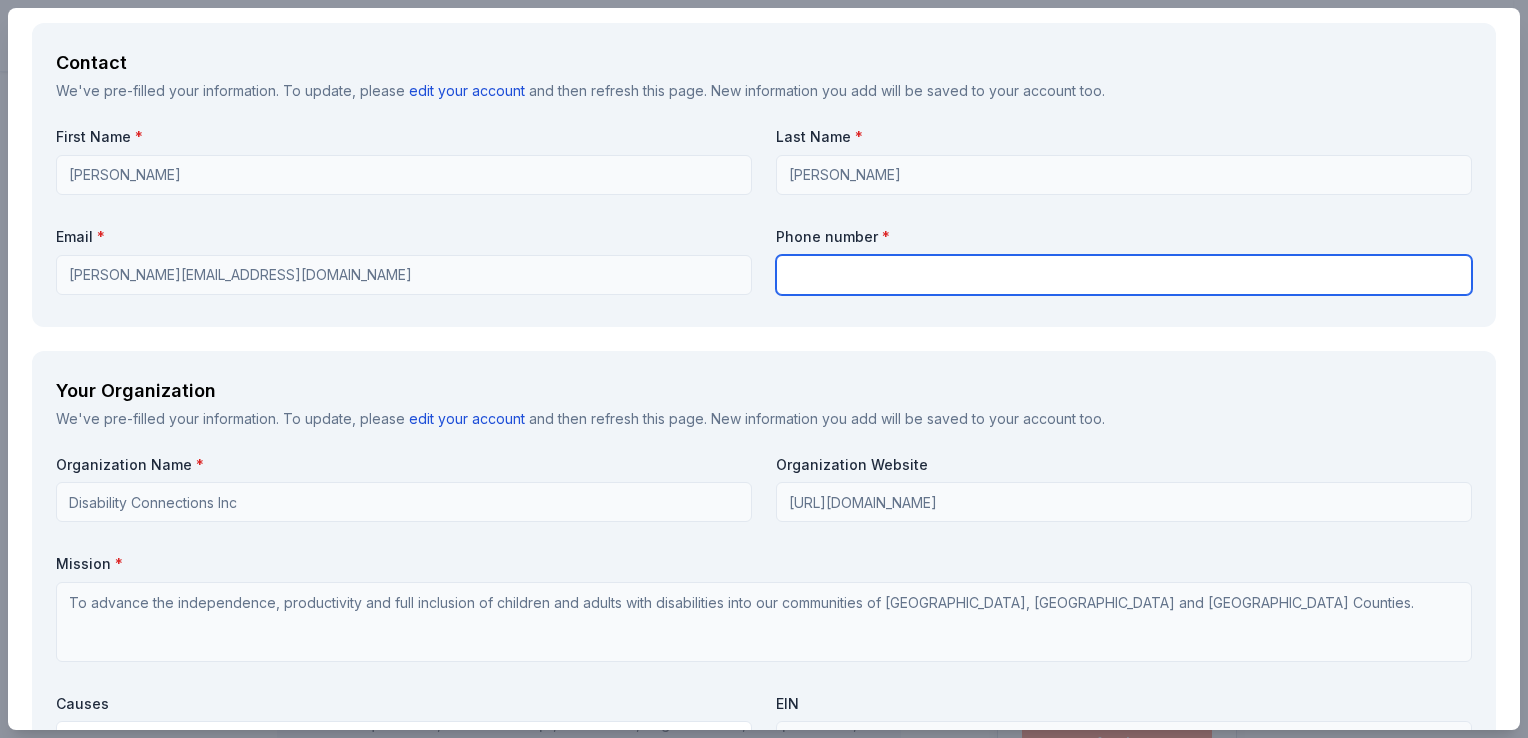 type on "5179983081" 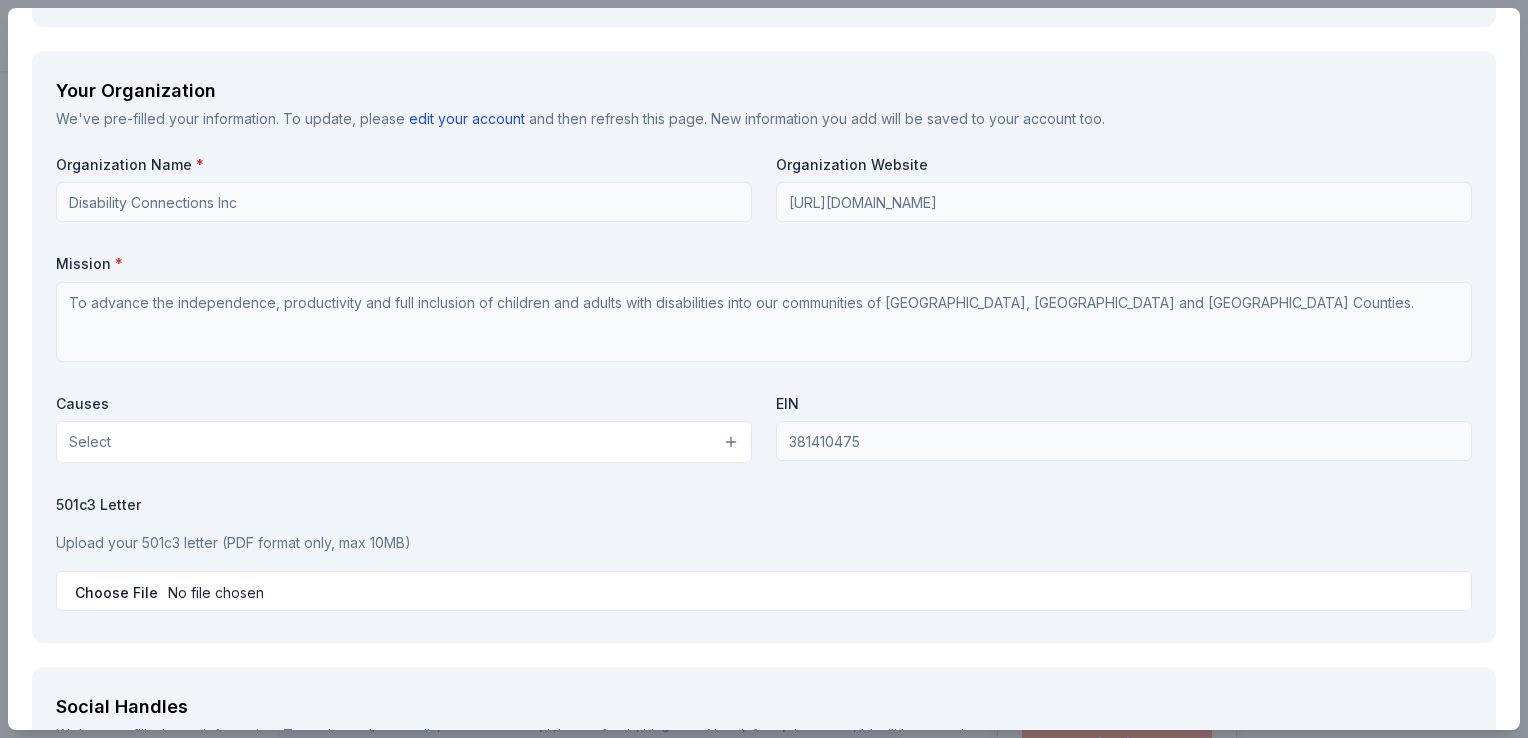scroll, scrollTop: 2110, scrollLeft: 0, axis: vertical 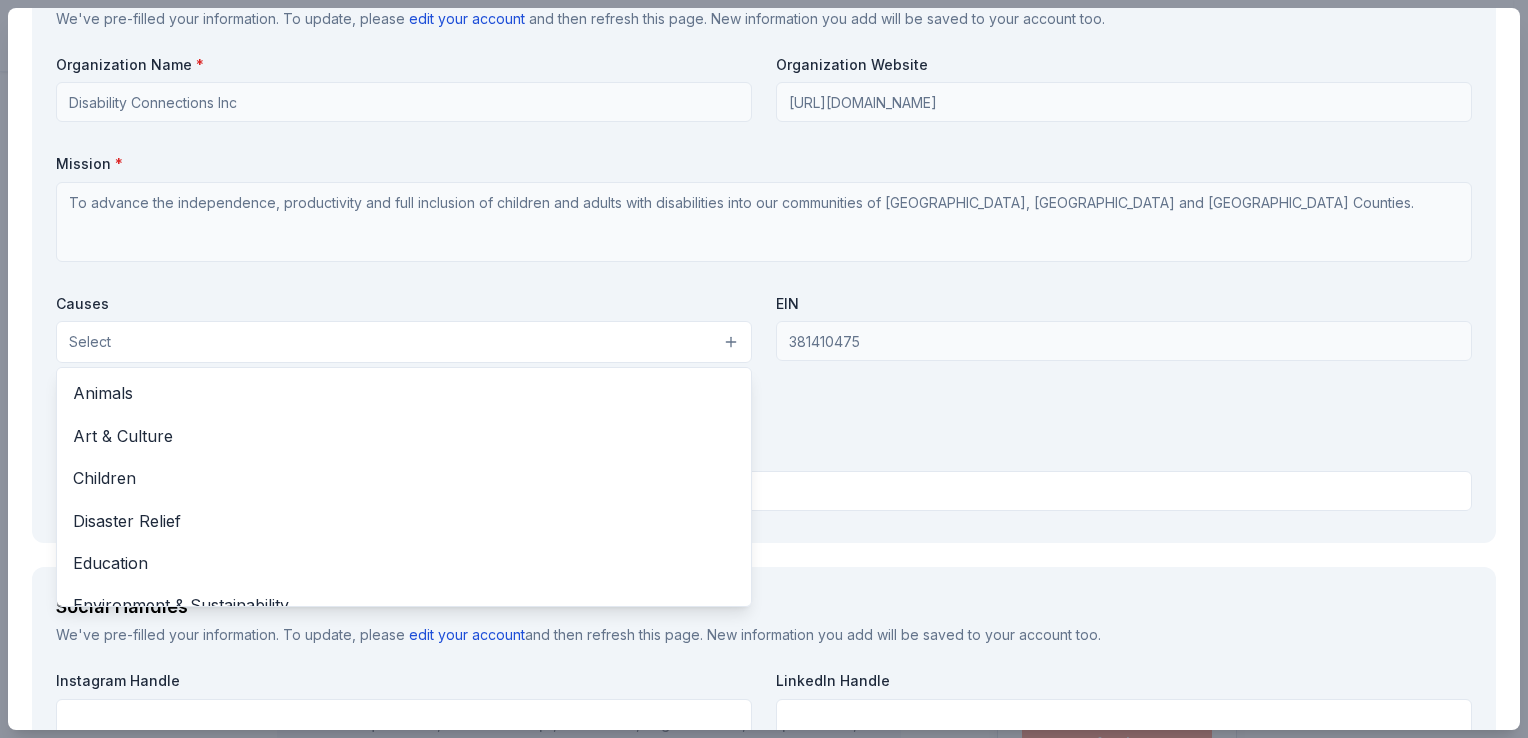 click on "Select" at bounding box center (404, 342) 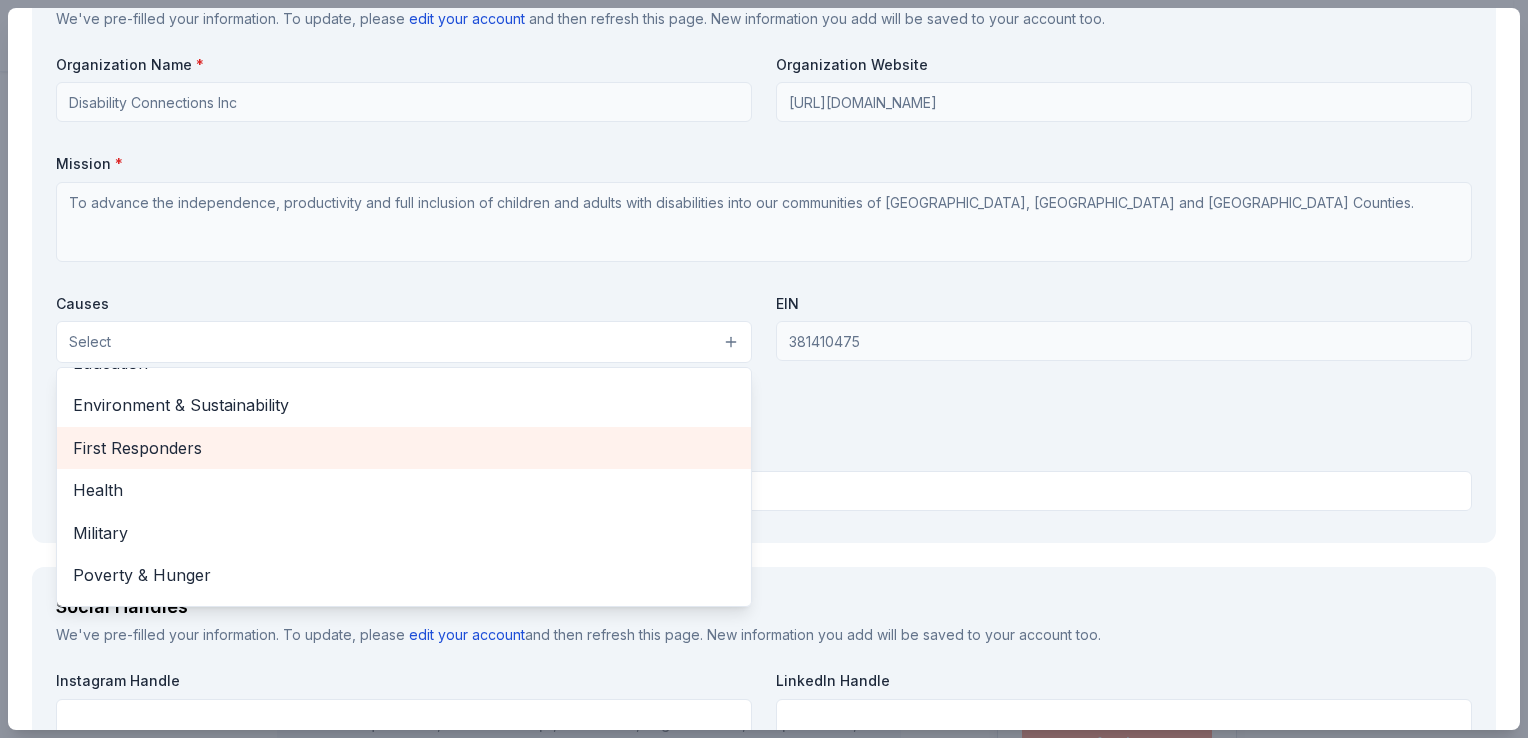 scroll, scrollTop: 278, scrollLeft: 0, axis: vertical 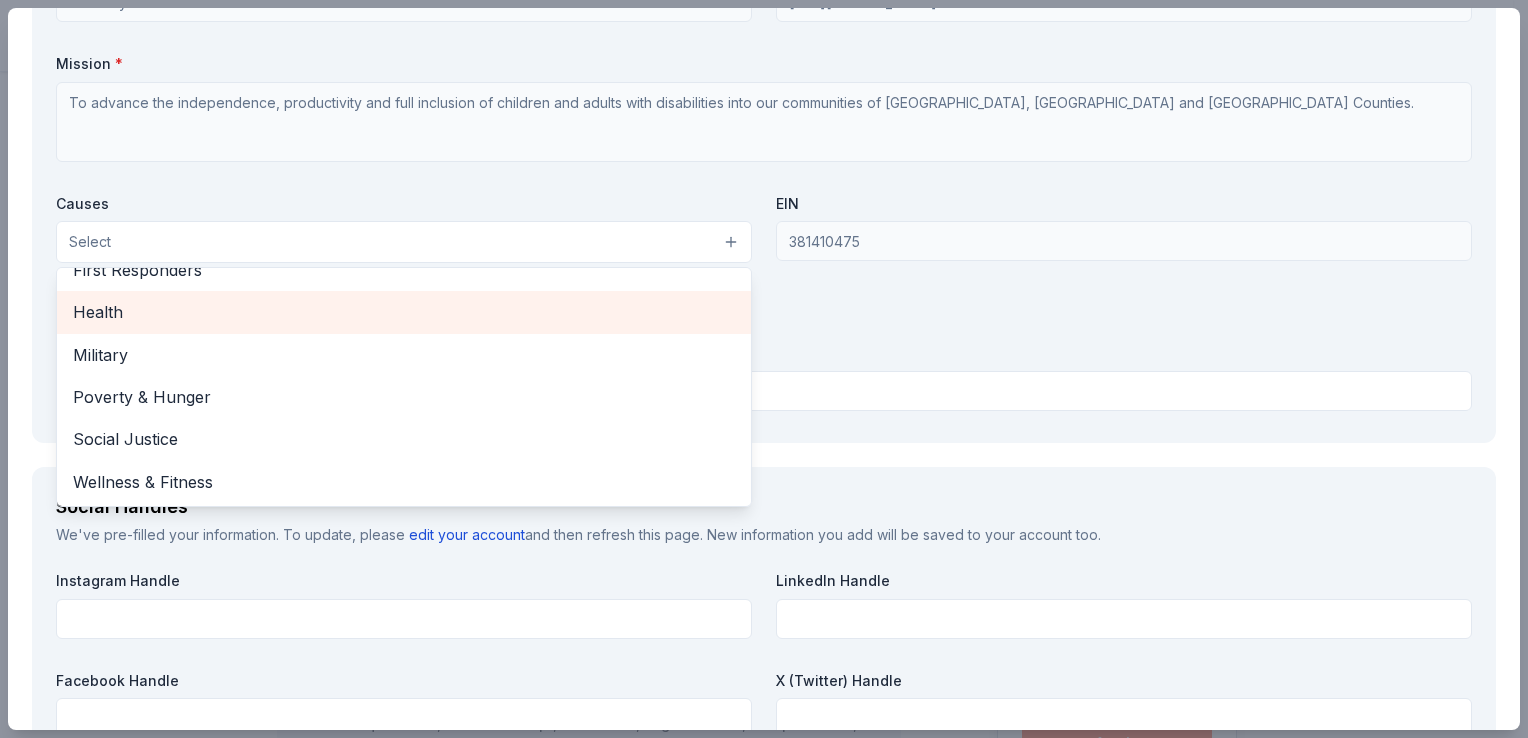 click on "Health" at bounding box center [404, 312] 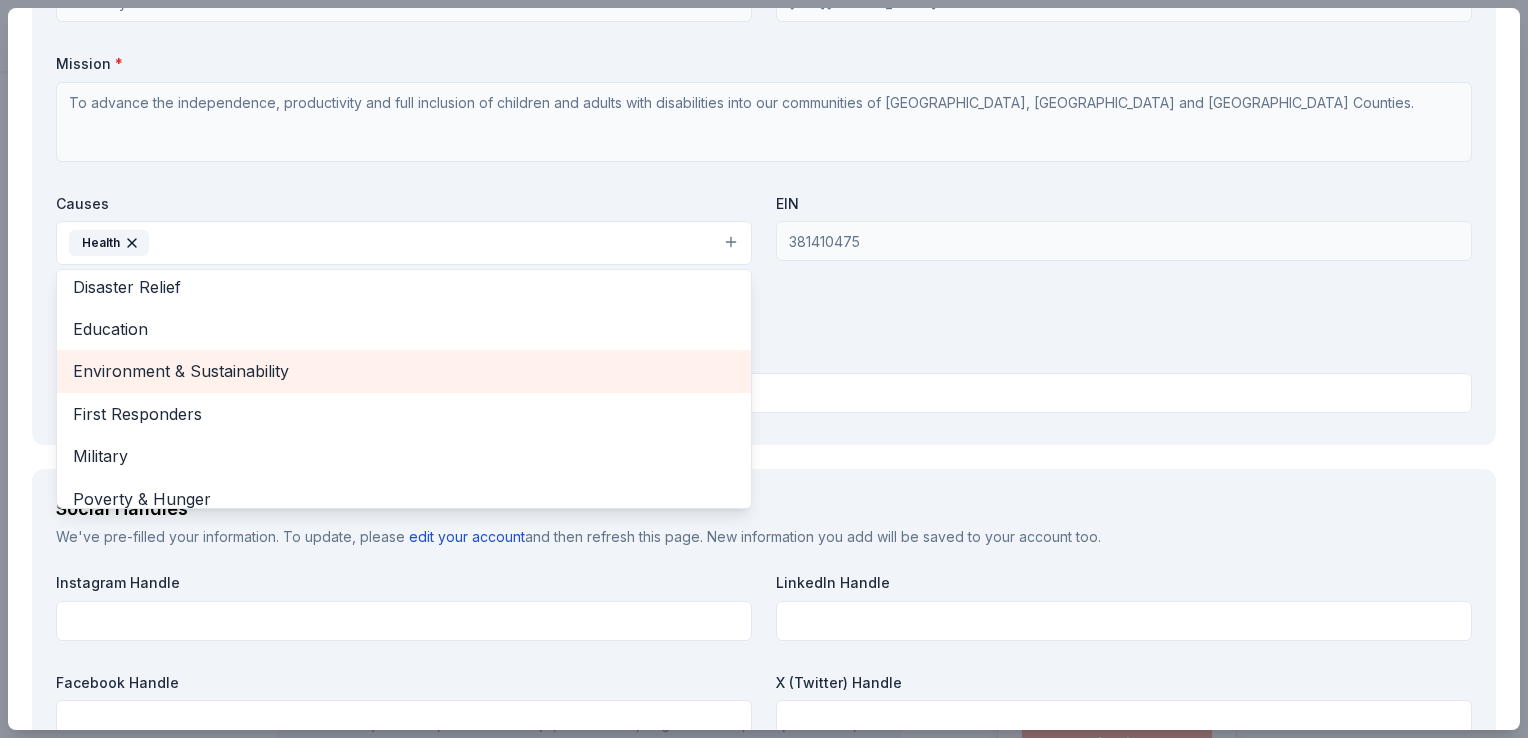 scroll, scrollTop: 36, scrollLeft: 0, axis: vertical 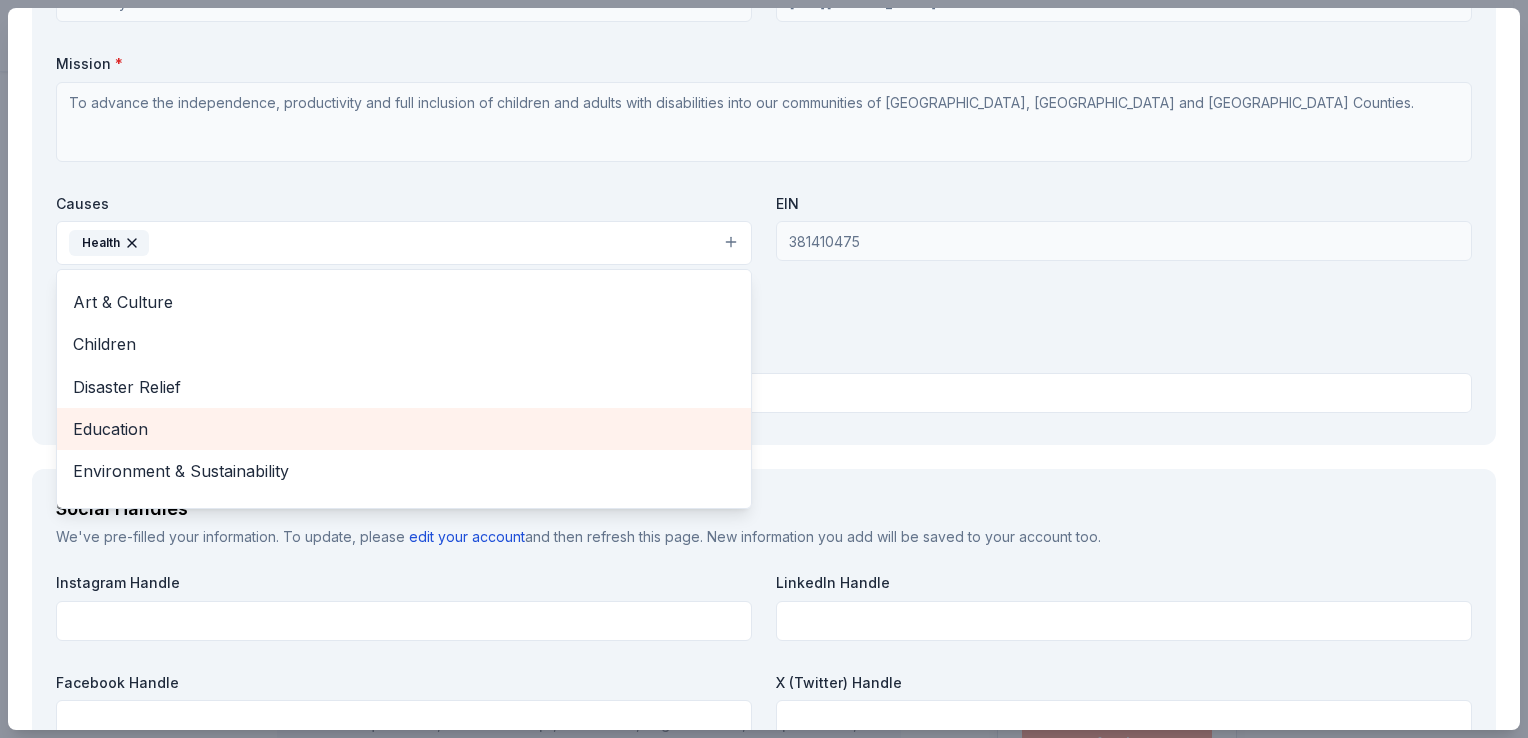 click on "Education" at bounding box center (404, 429) 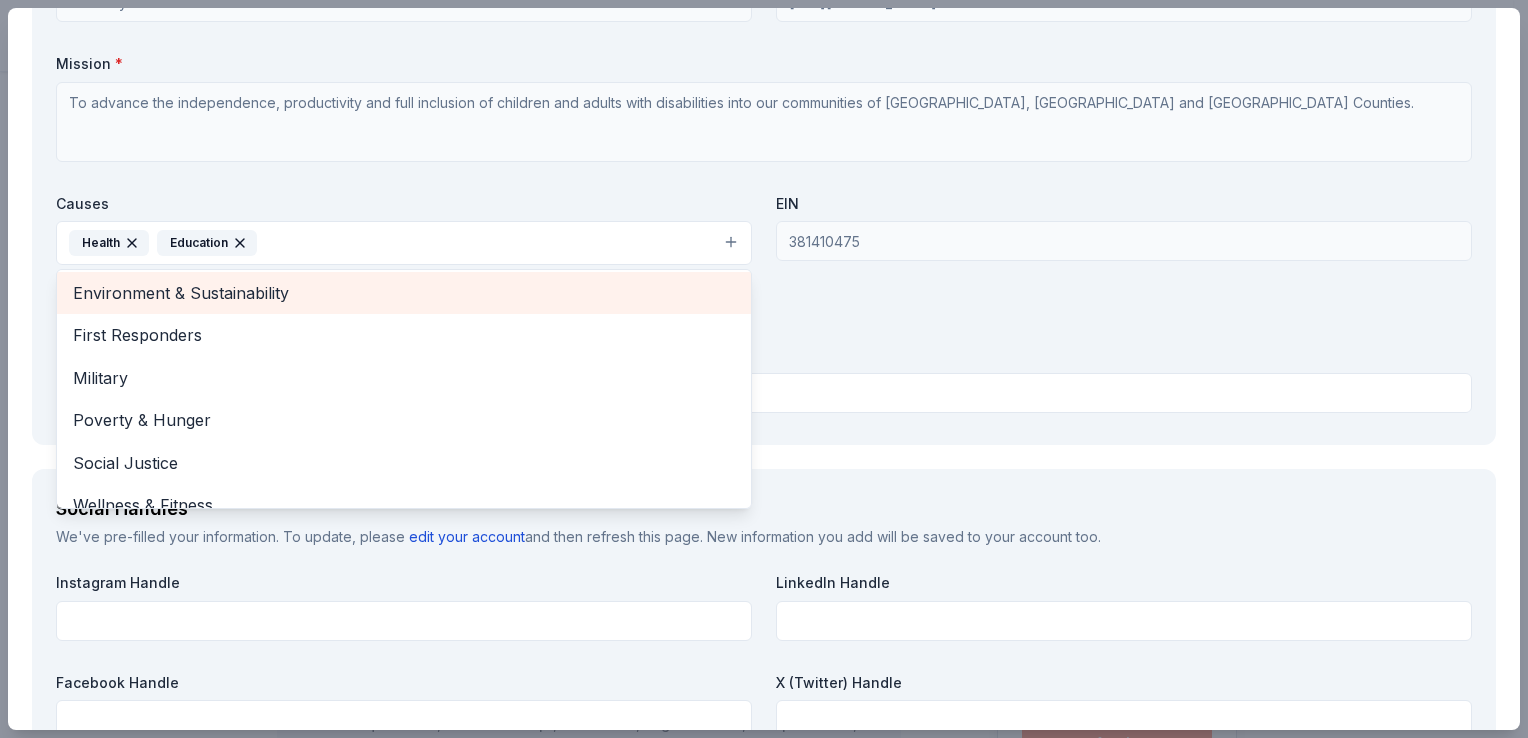 scroll, scrollTop: 193, scrollLeft: 0, axis: vertical 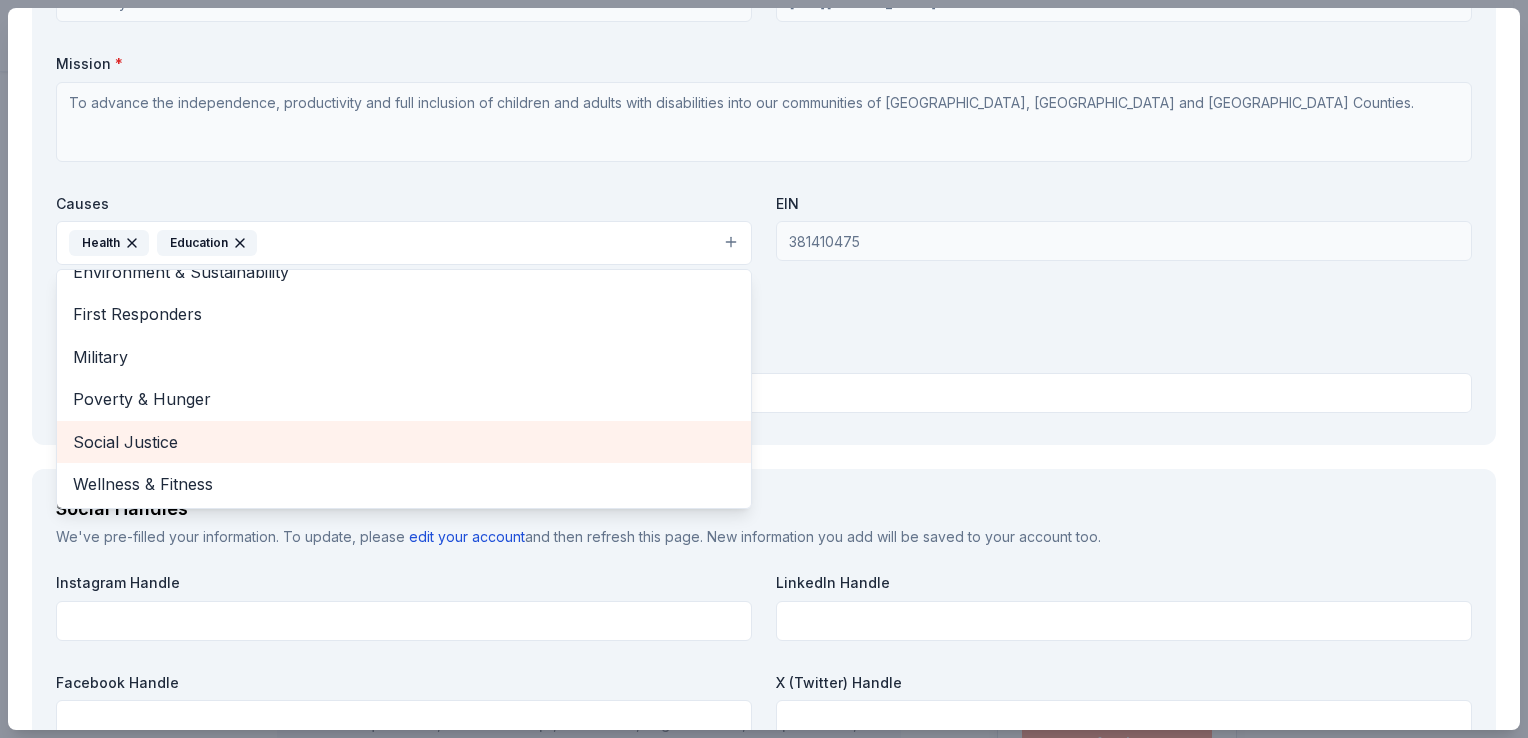 click on "Social Justice" at bounding box center (404, 442) 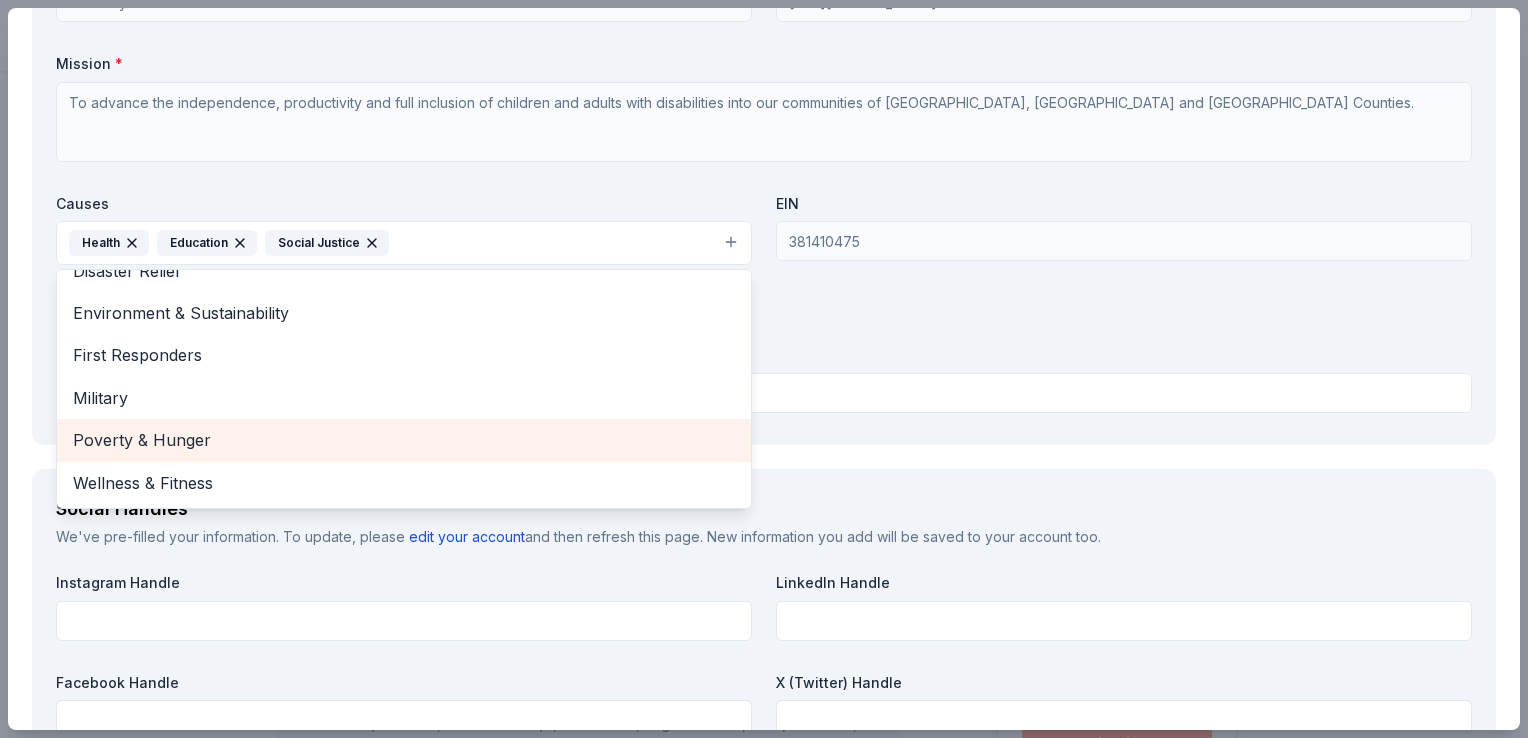 scroll, scrollTop: 151, scrollLeft: 0, axis: vertical 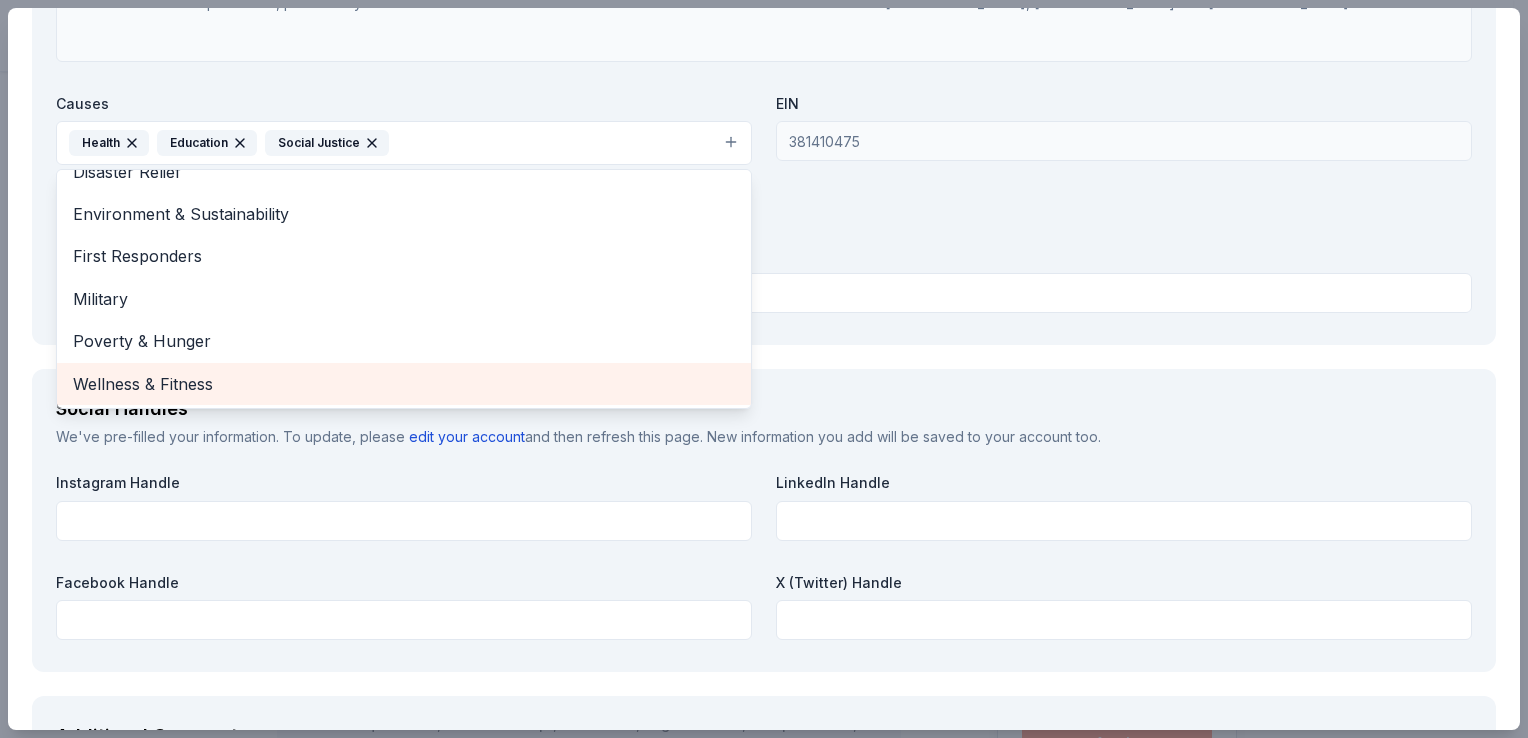 click on "Wellness & Fitness" at bounding box center (404, 384) 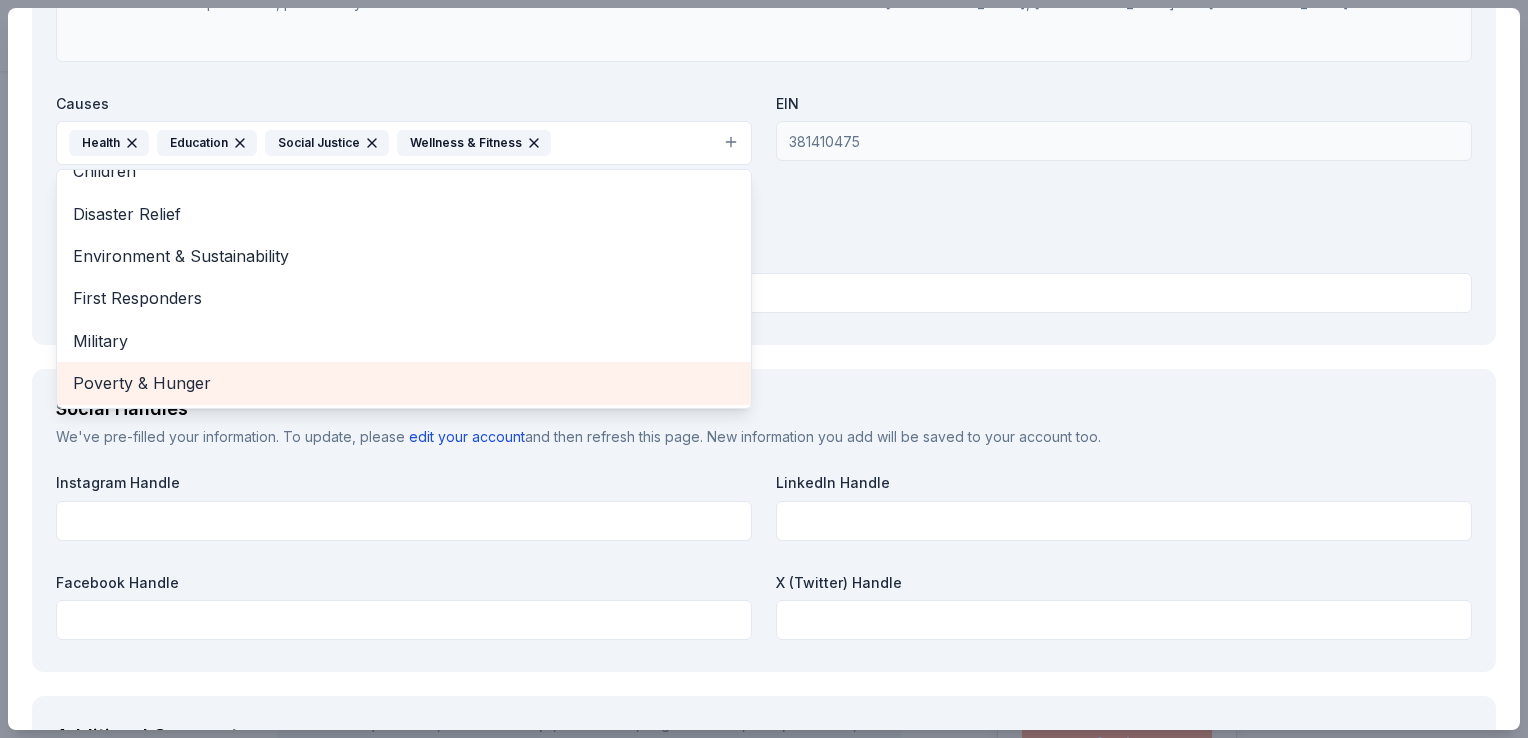 scroll, scrollTop: 108, scrollLeft: 0, axis: vertical 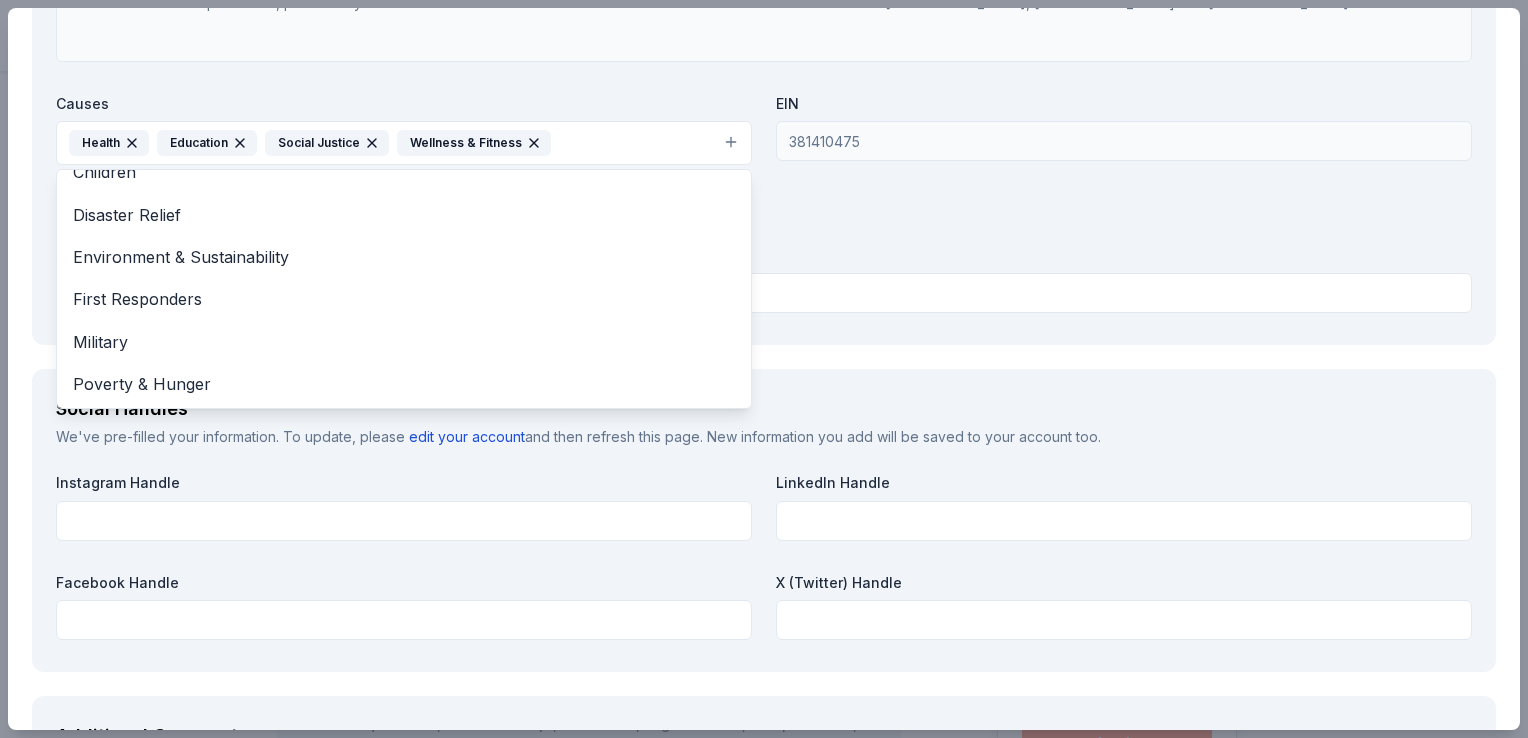 click on "Organization Name * Disability Connections Inc Organization Website https://www.disabilityconnect.org/ Mission * To advance the independence, productivity and full inclusion of children and adults with disabilities into our communities of Jackson, Hillsdale and Lenawee Counties. Causes Health Education Social Justice Wellness & Fitness Animals Art & Culture Children Disaster Relief Environment & Sustainability First Responders Military Poverty & Hunger EIN 381410475 501c3 Letter Upload your 501c3 letter (PDF format only, max 10MB)" at bounding box center [764, 88] 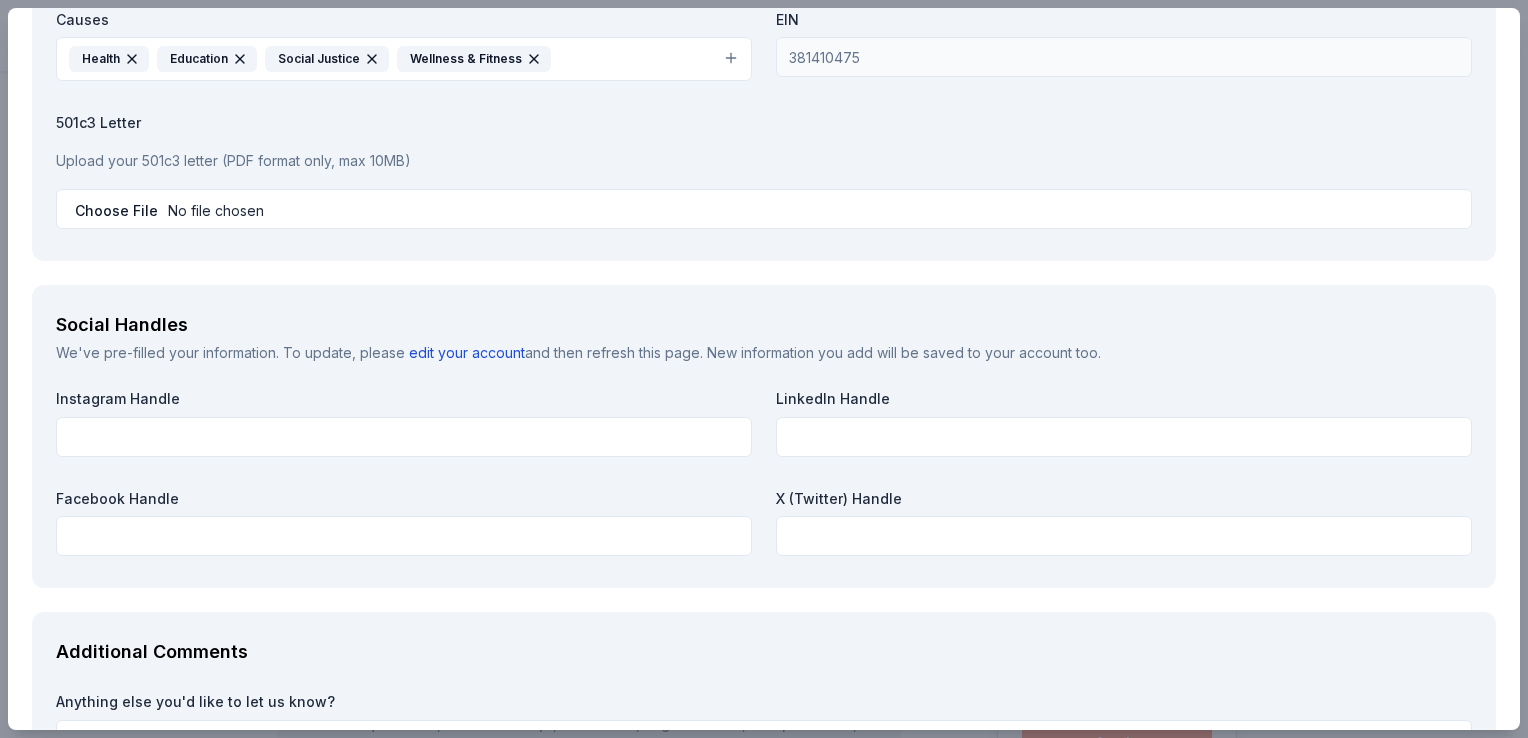 scroll, scrollTop: 2410, scrollLeft: 0, axis: vertical 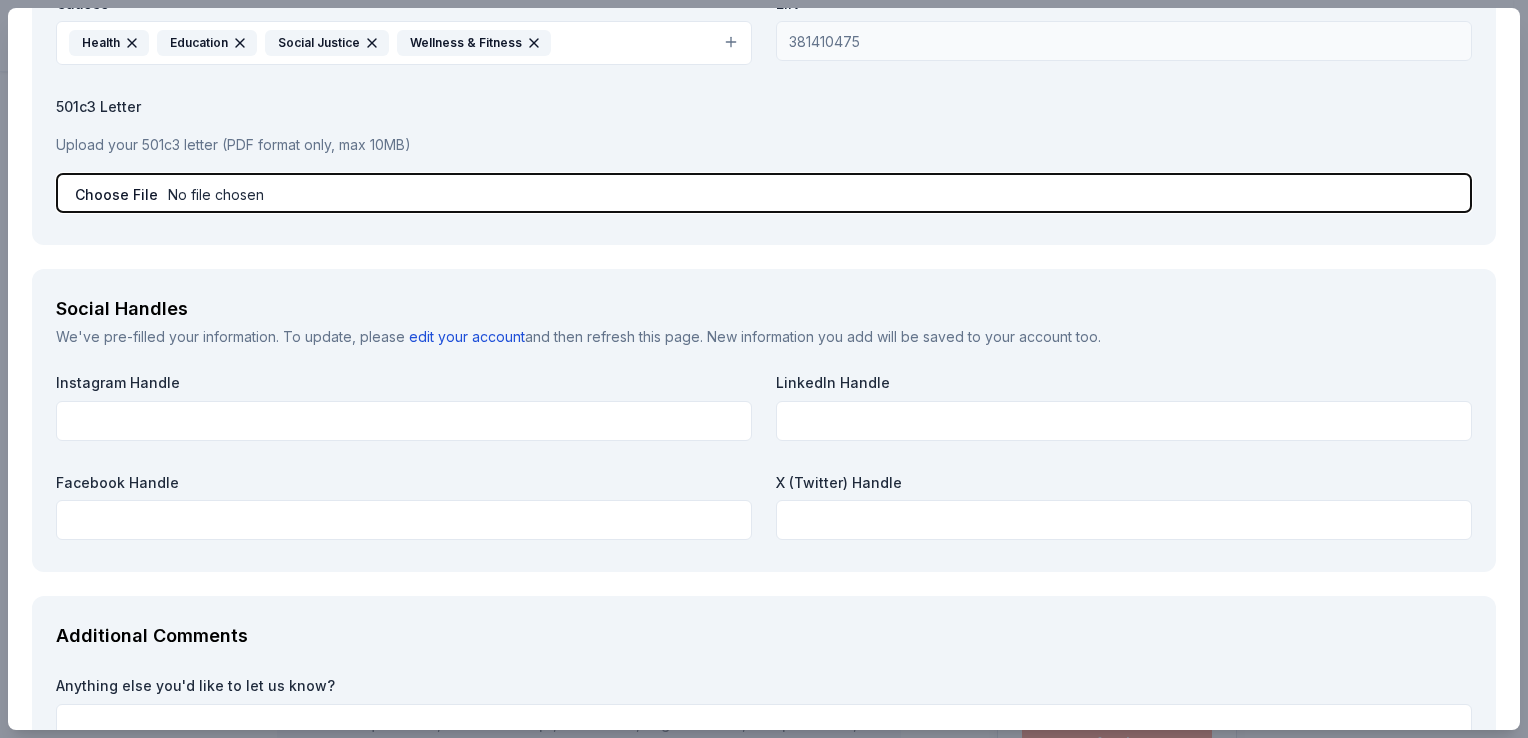 click at bounding box center [764, 193] 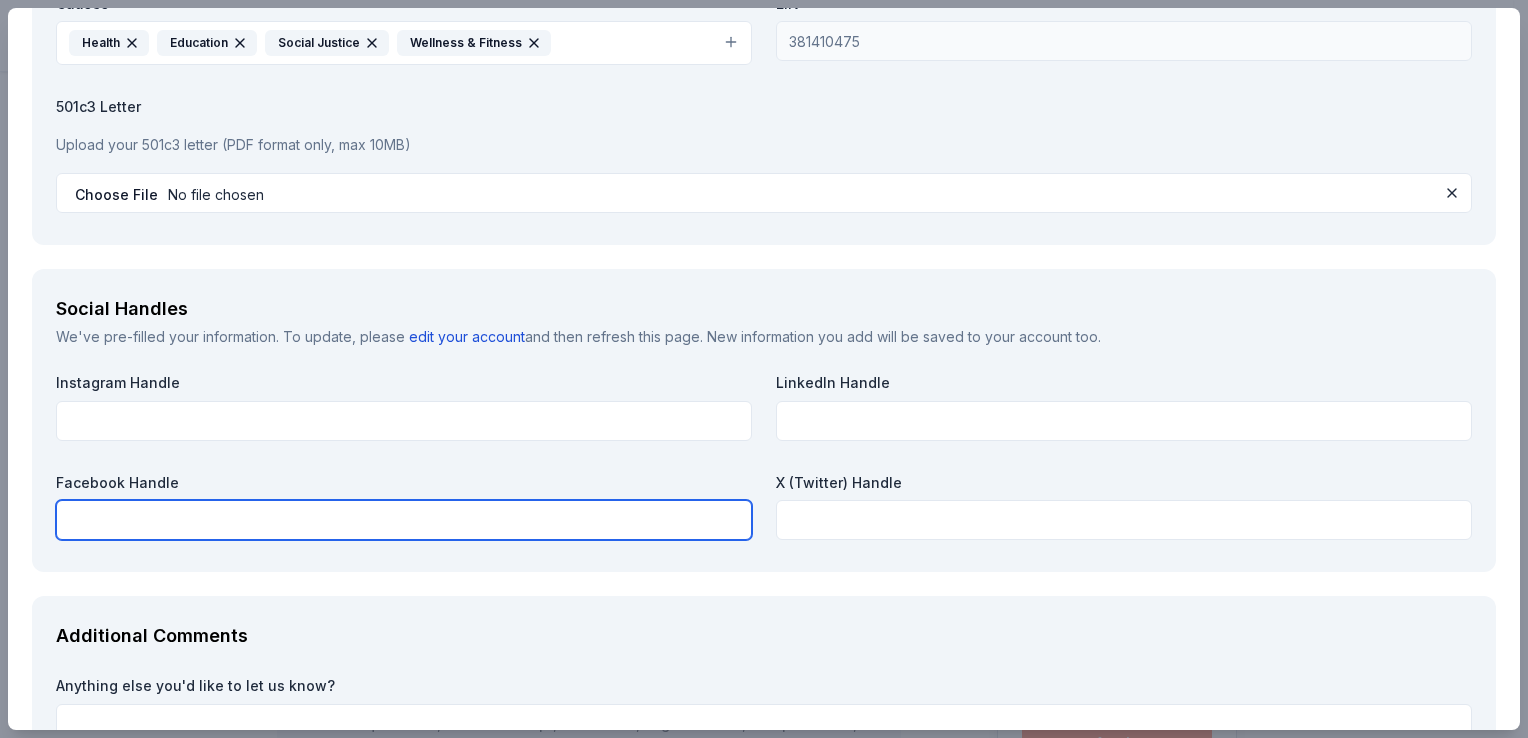click at bounding box center (404, 520) 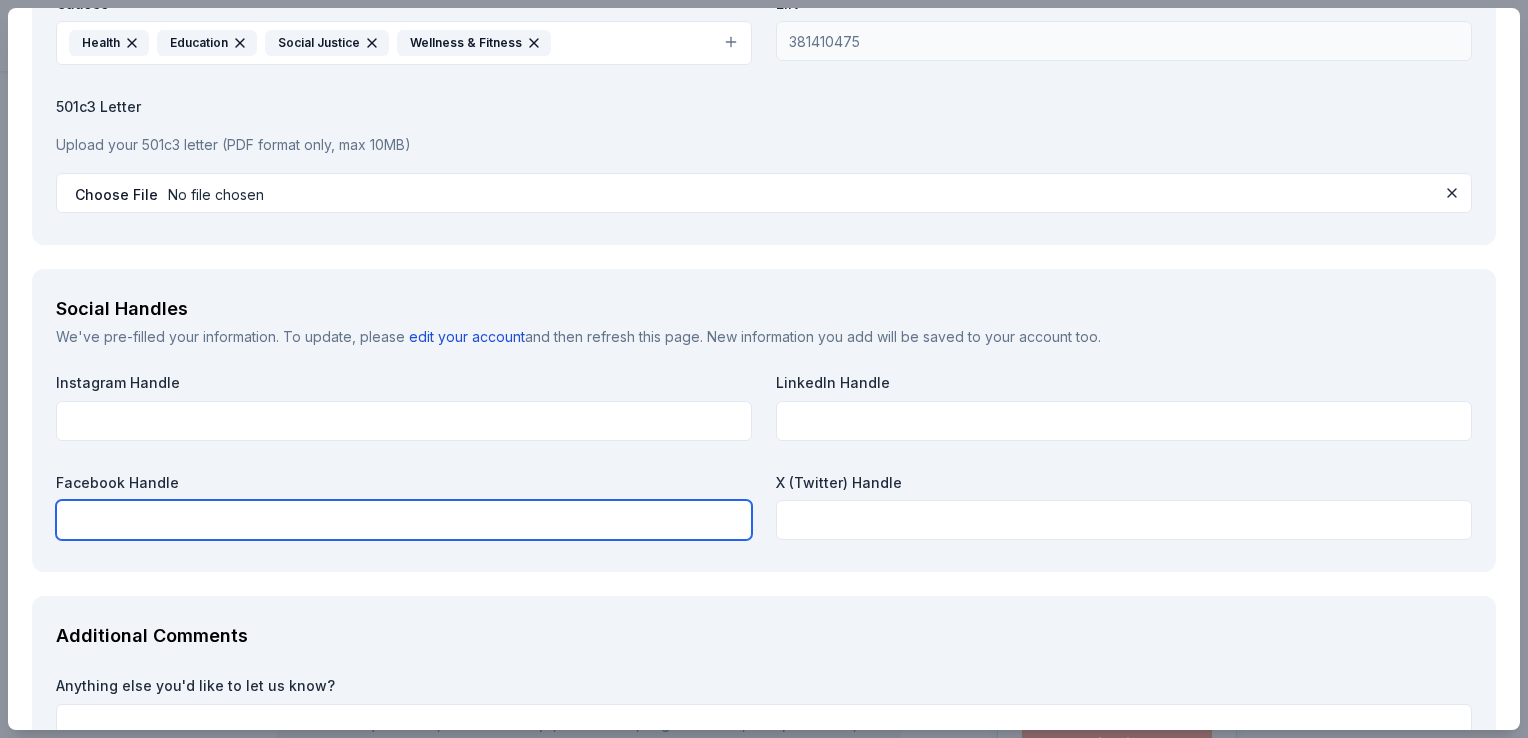 click at bounding box center (404, 520) 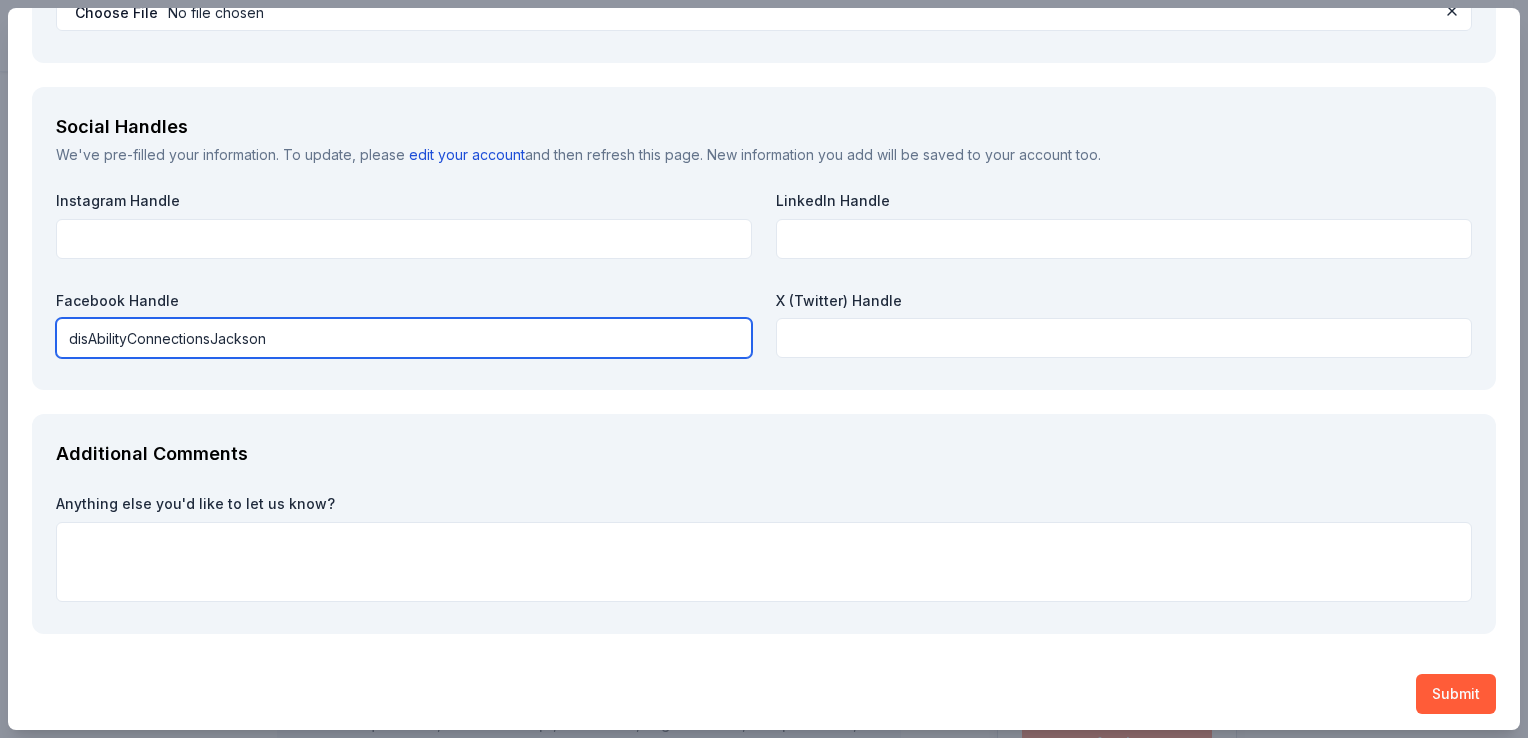 scroll, scrollTop: 2597, scrollLeft: 0, axis: vertical 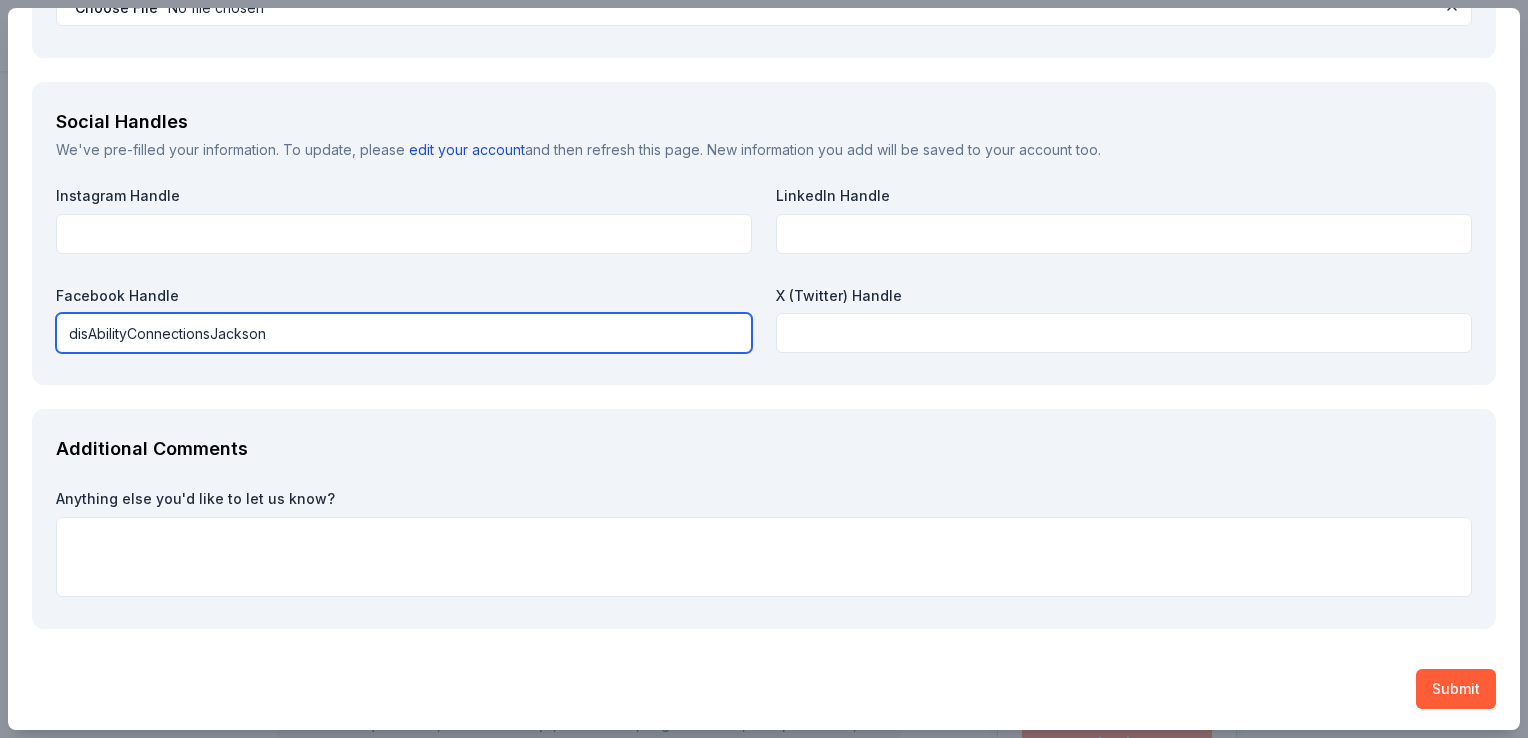 type on "disAbilityConnectionsJackson" 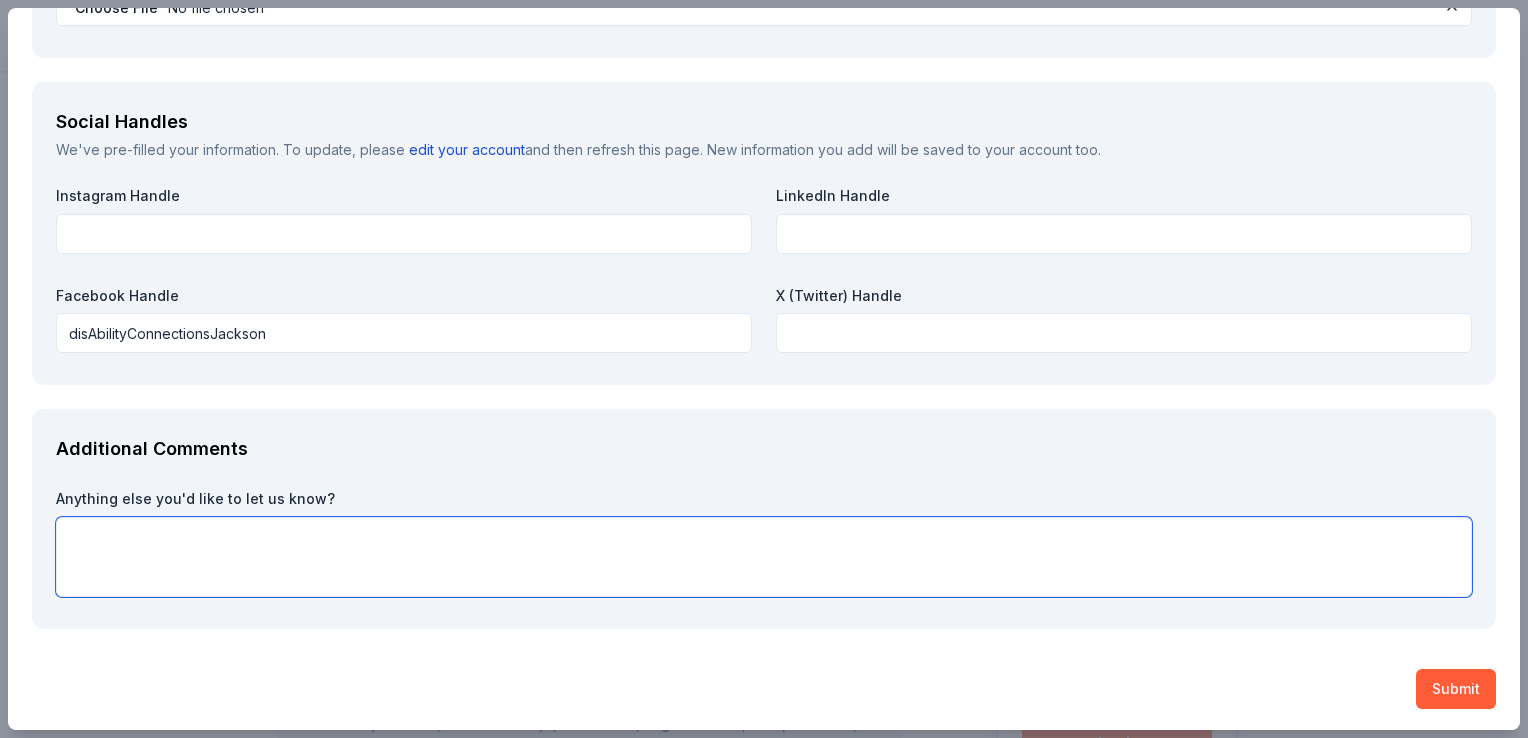 click at bounding box center (764, 557) 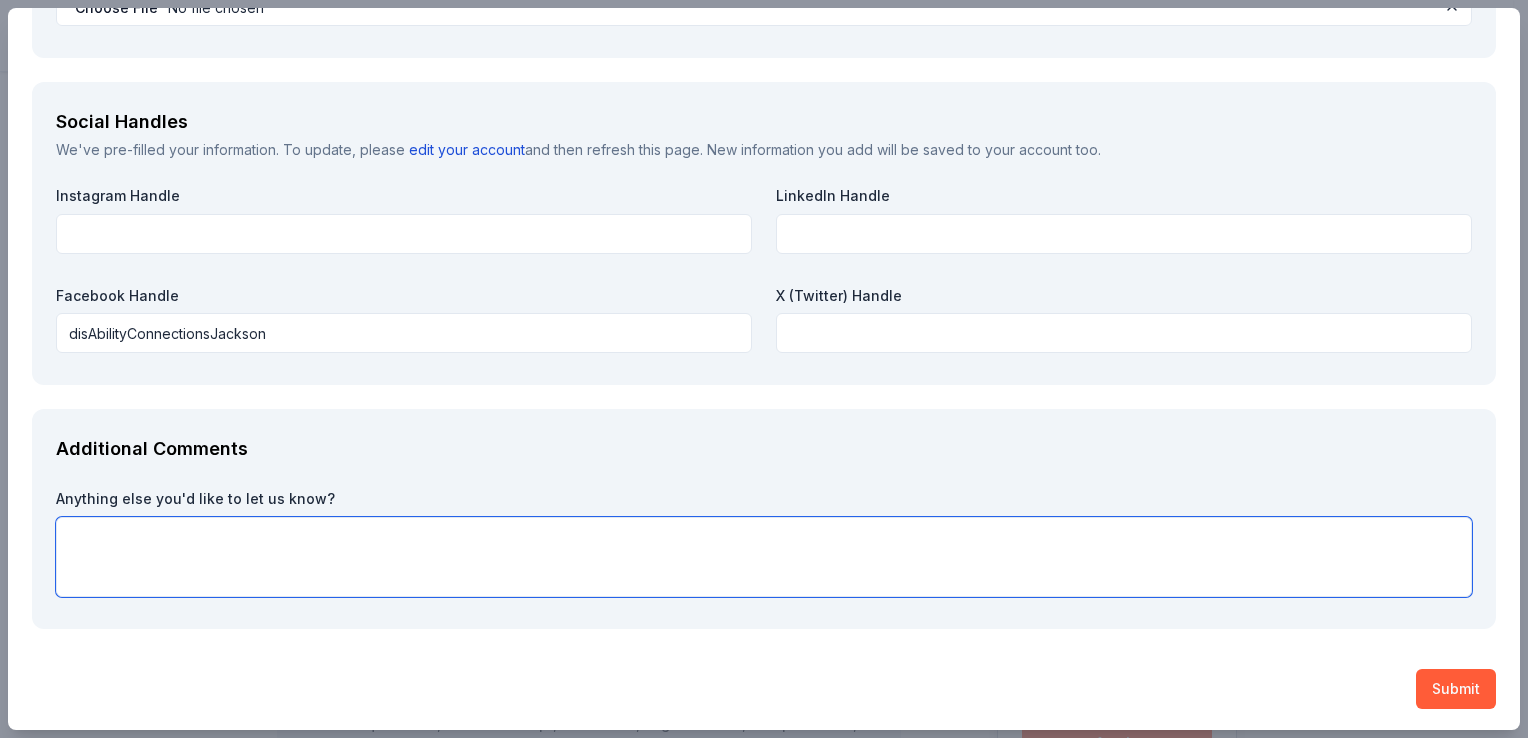paste on "Twitter / X: @gaelynnlea
Instagram: @gaelynnlea Facebook: @gaelynnlea YouTube: @gaelynnlea" 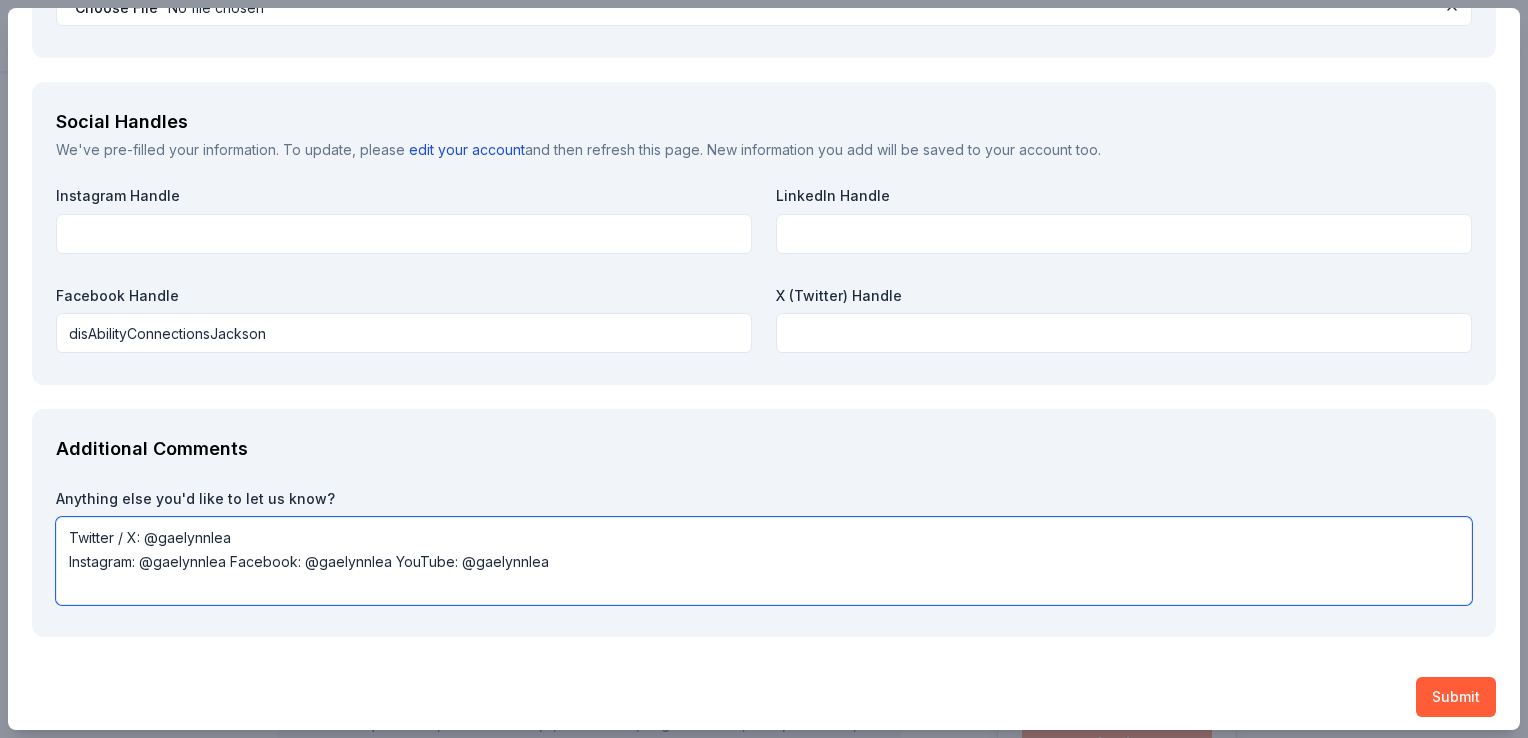 click on "Twitter / X: @gaelynnlea
Instagram: @gaelynnlea Facebook: @gaelynnlea YouTube: @gaelynnlea" at bounding box center [764, 561] 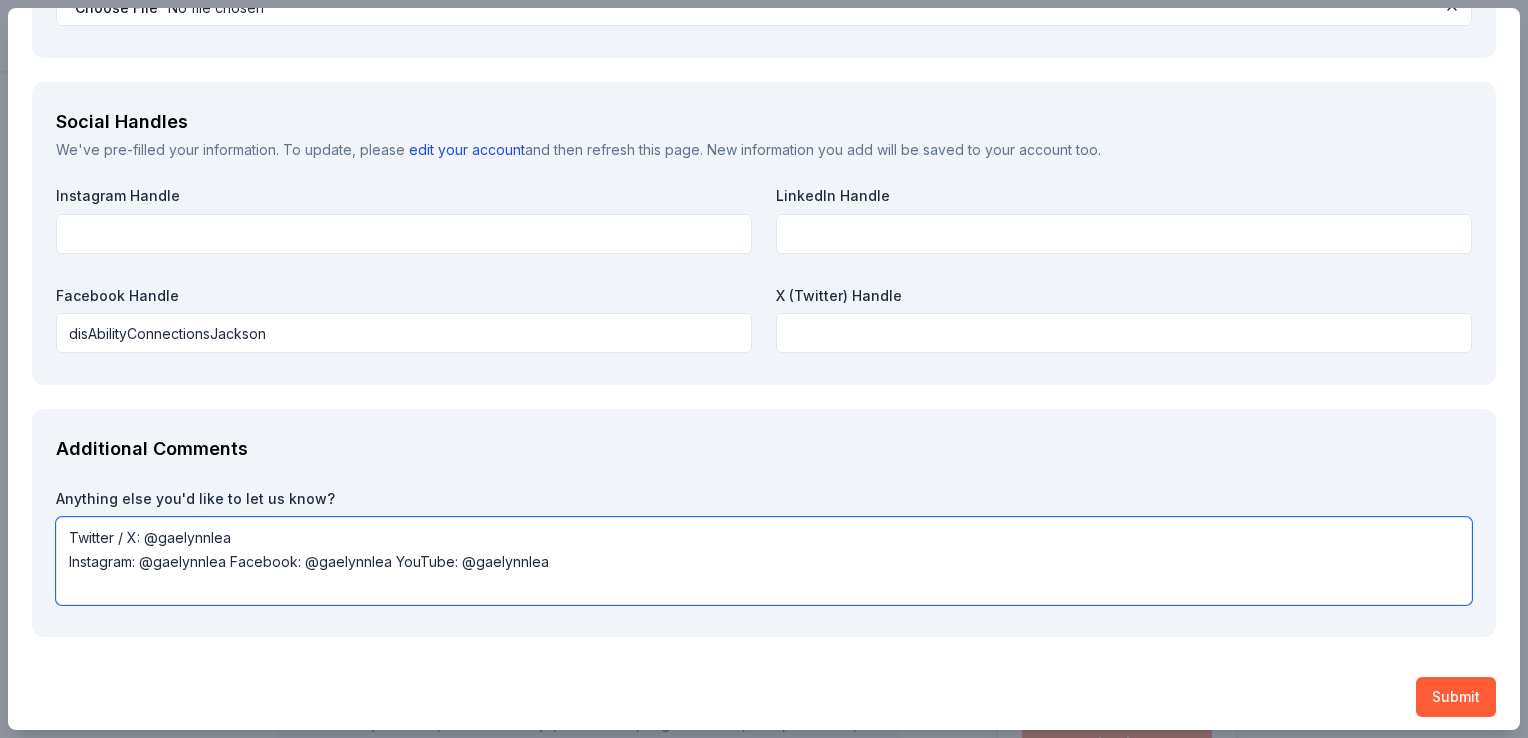 click on "Twitter / X: @gaelynnlea
Instagram: @gaelynnlea Facebook: @gaelynnlea YouTube: @gaelynnlea" at bounding box center (764, 561) 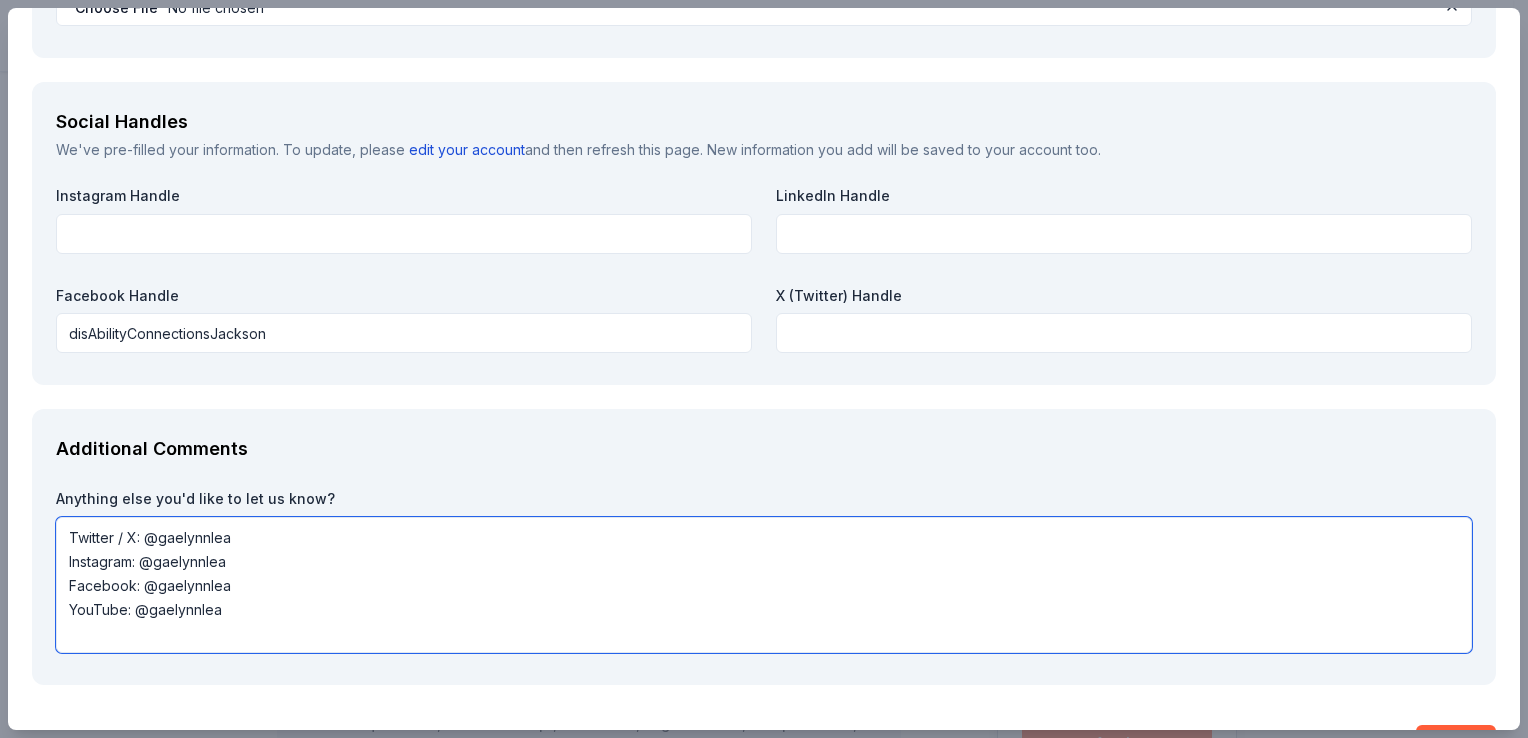 scroll, scrollTop: 1, scrollLeft: 0, axis: vertical 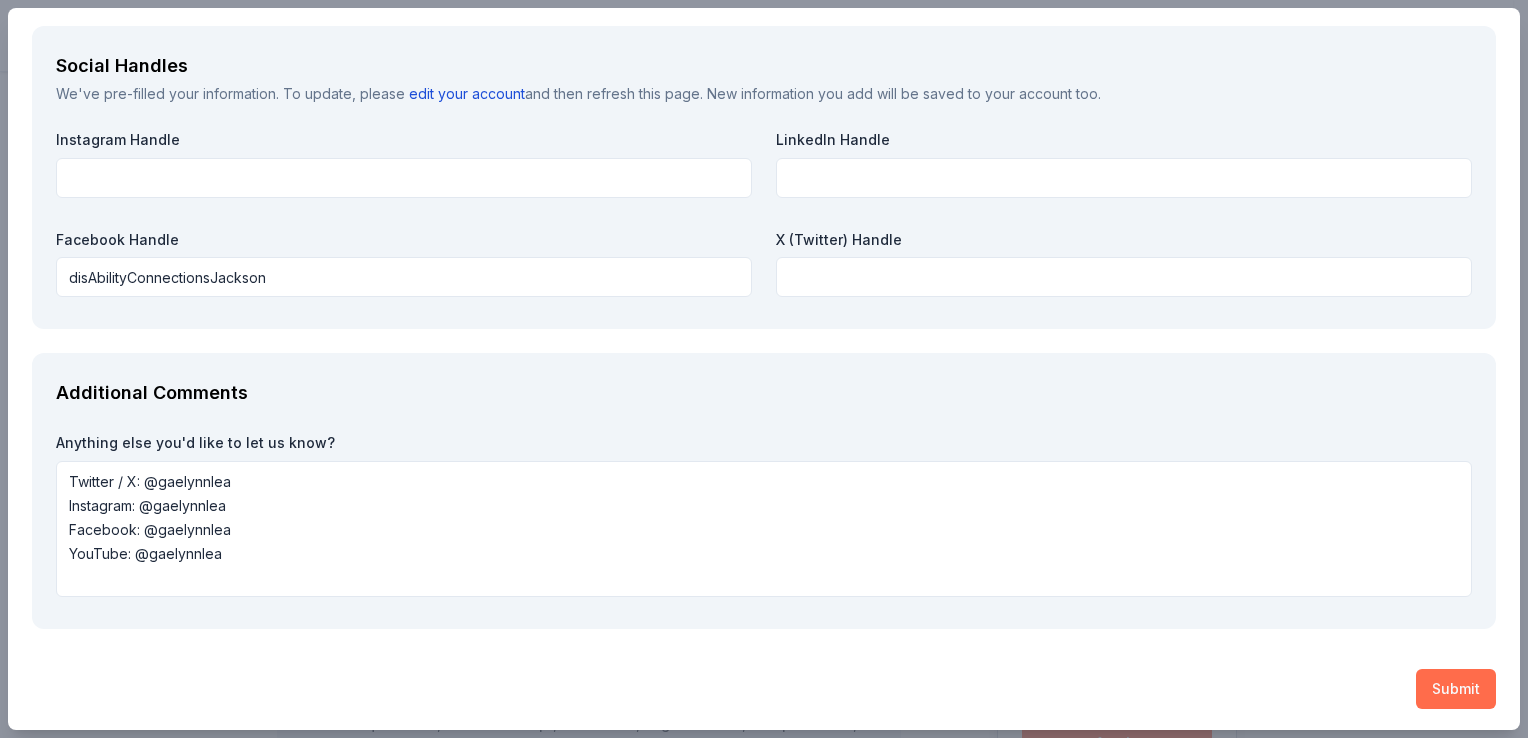 click on "Submit" at bounding box center (1456, 689) 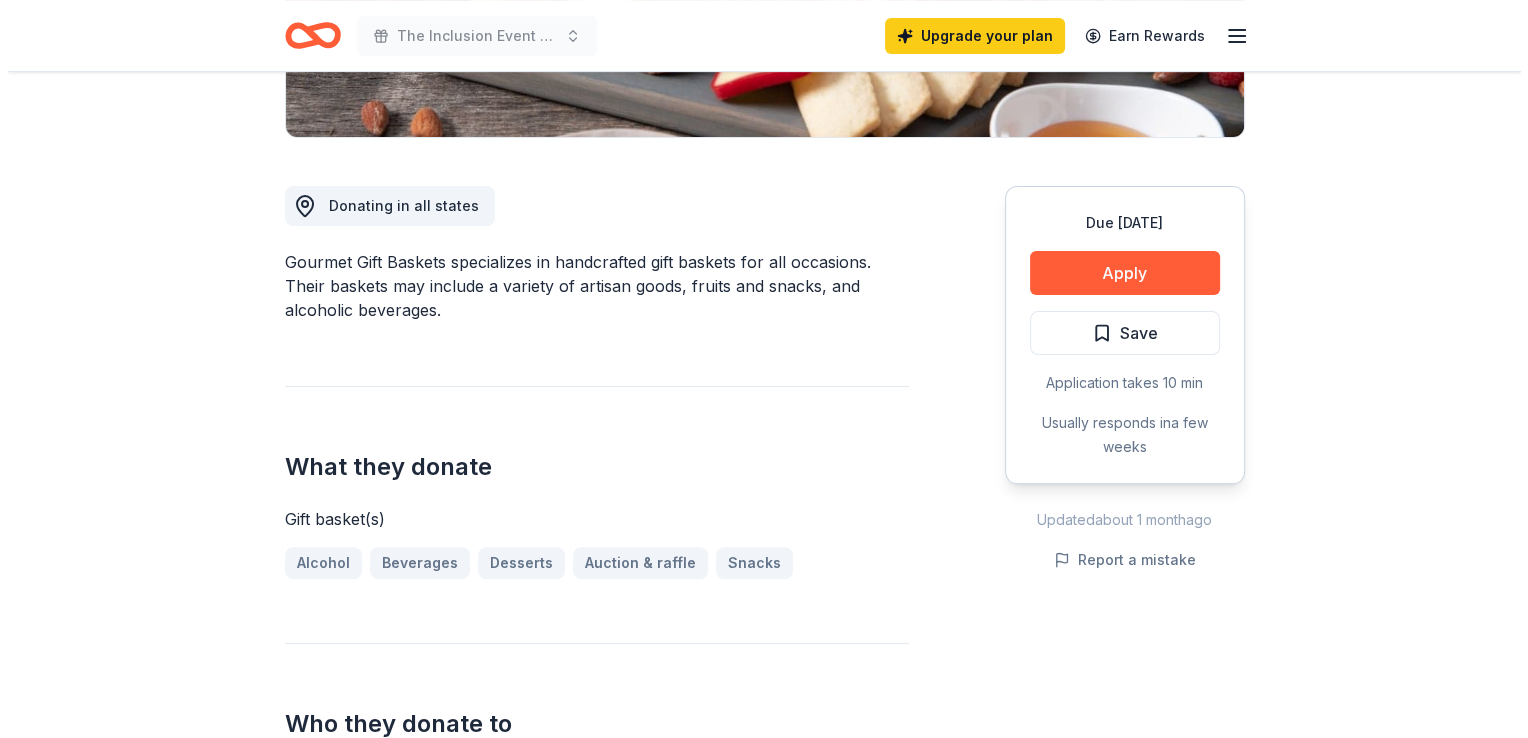 scroll, scrollTop: 400, scrollLeft: 0, axis: vertical 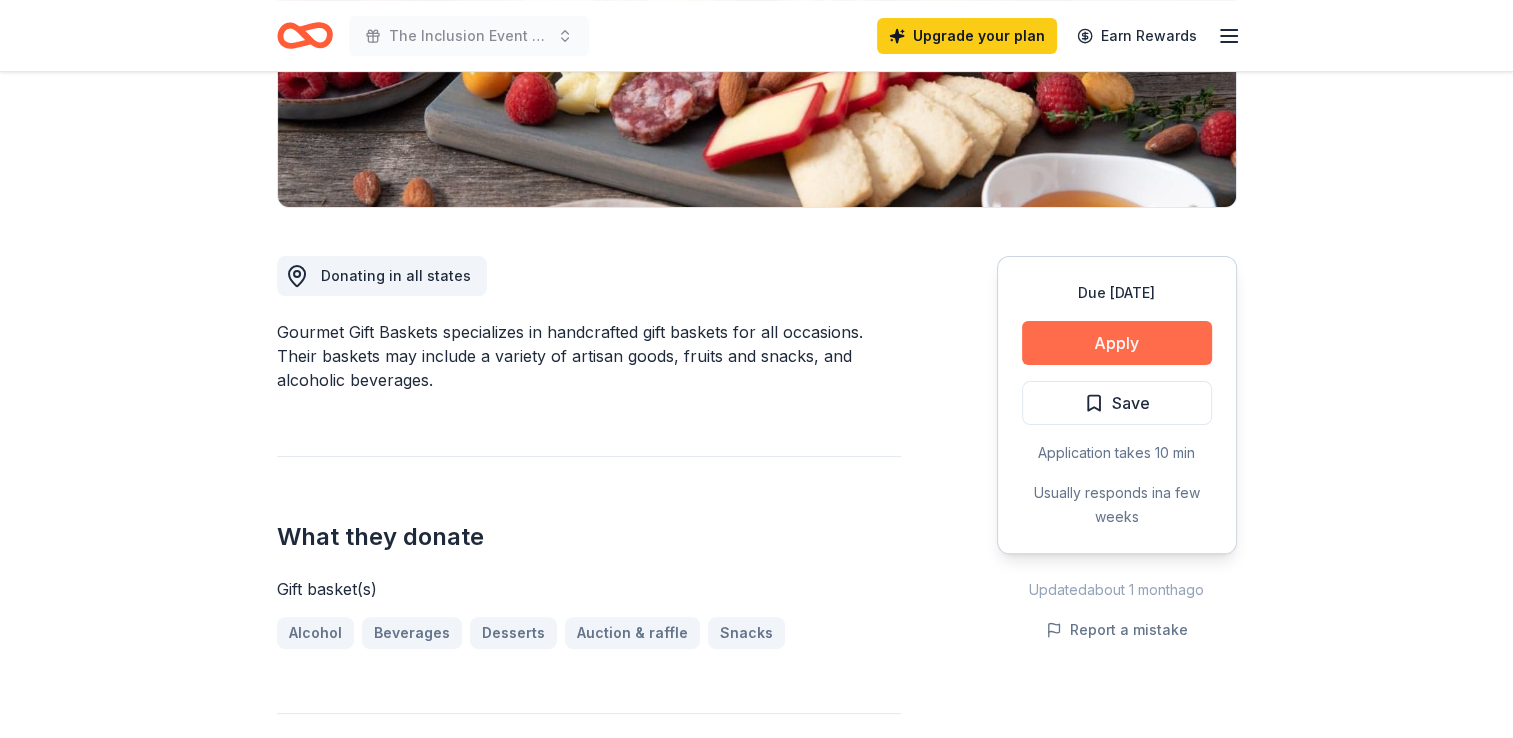click on "Apply" at bounding box center [1117, 343] 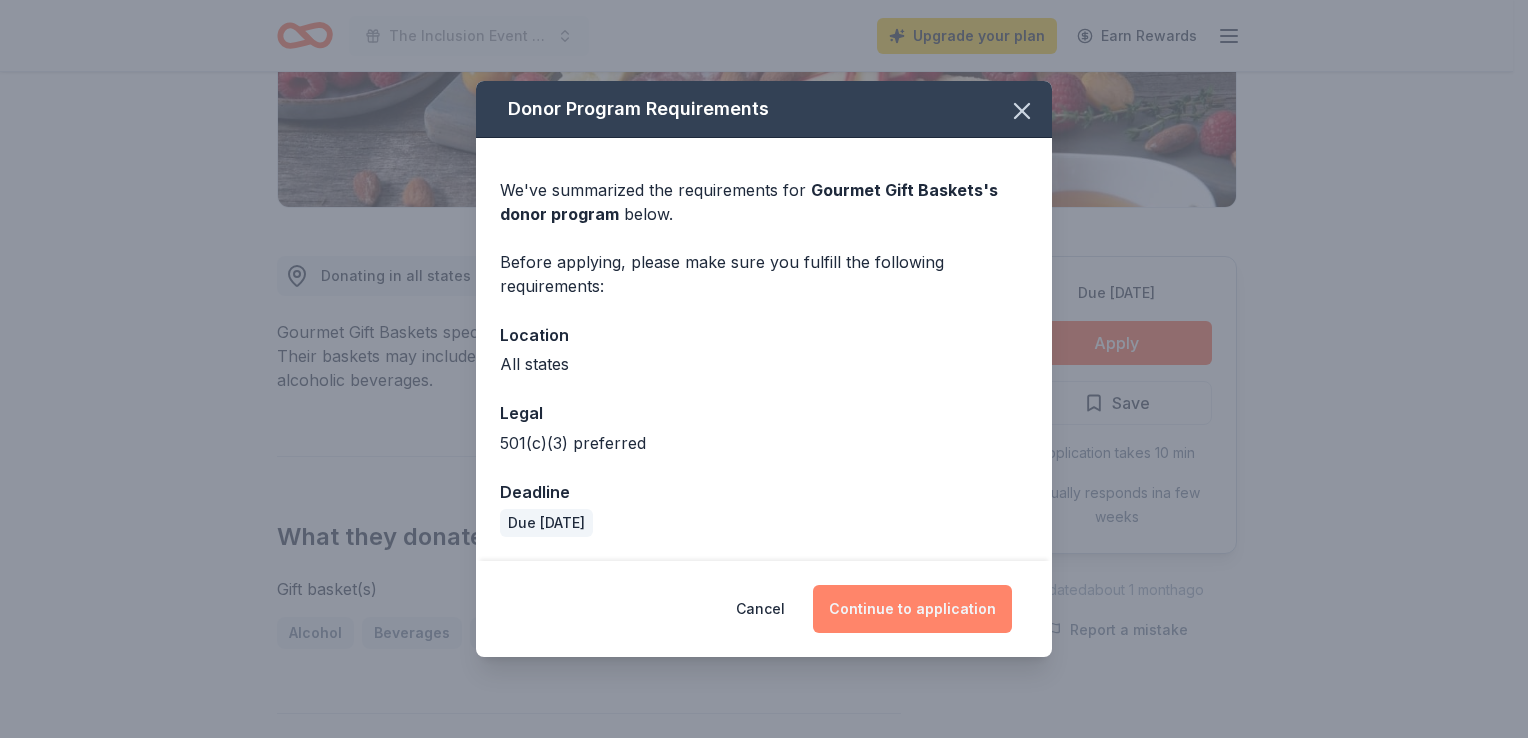 click on "Continue to application" at bounding box center (912, 609) 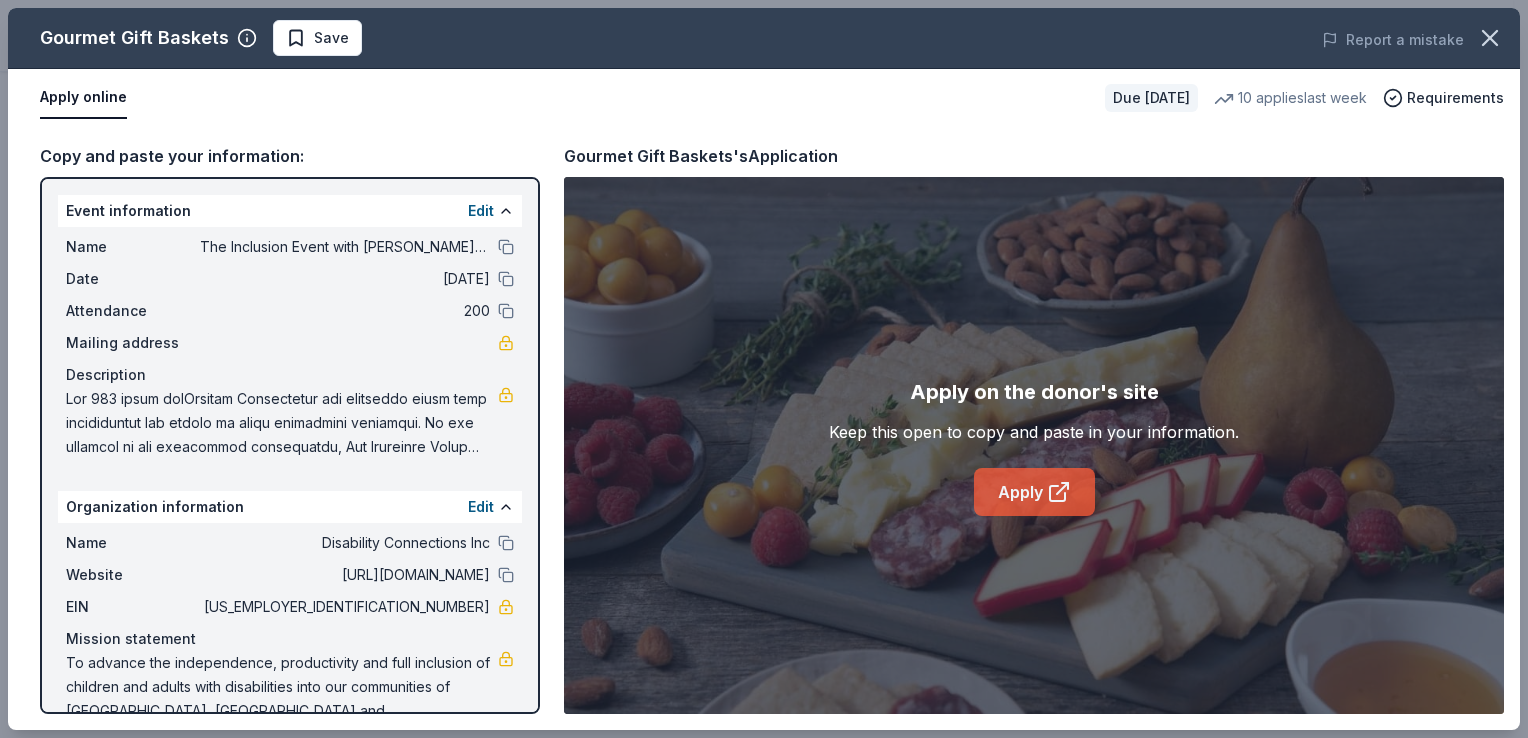click on "Apply" at bounding box center (1034, 492) 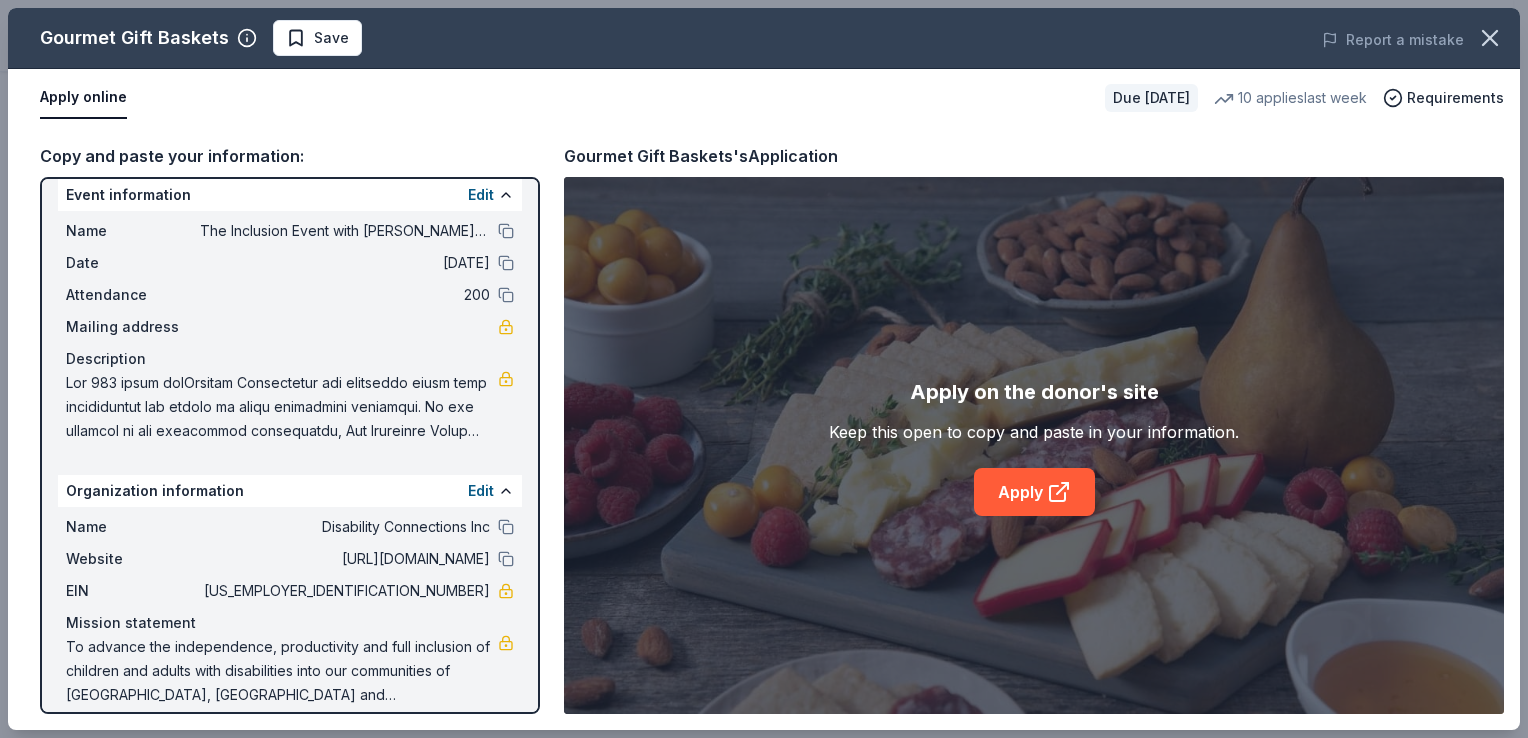 scroll, scrollTop: 33, scrollLeft: 0, axis: vertical 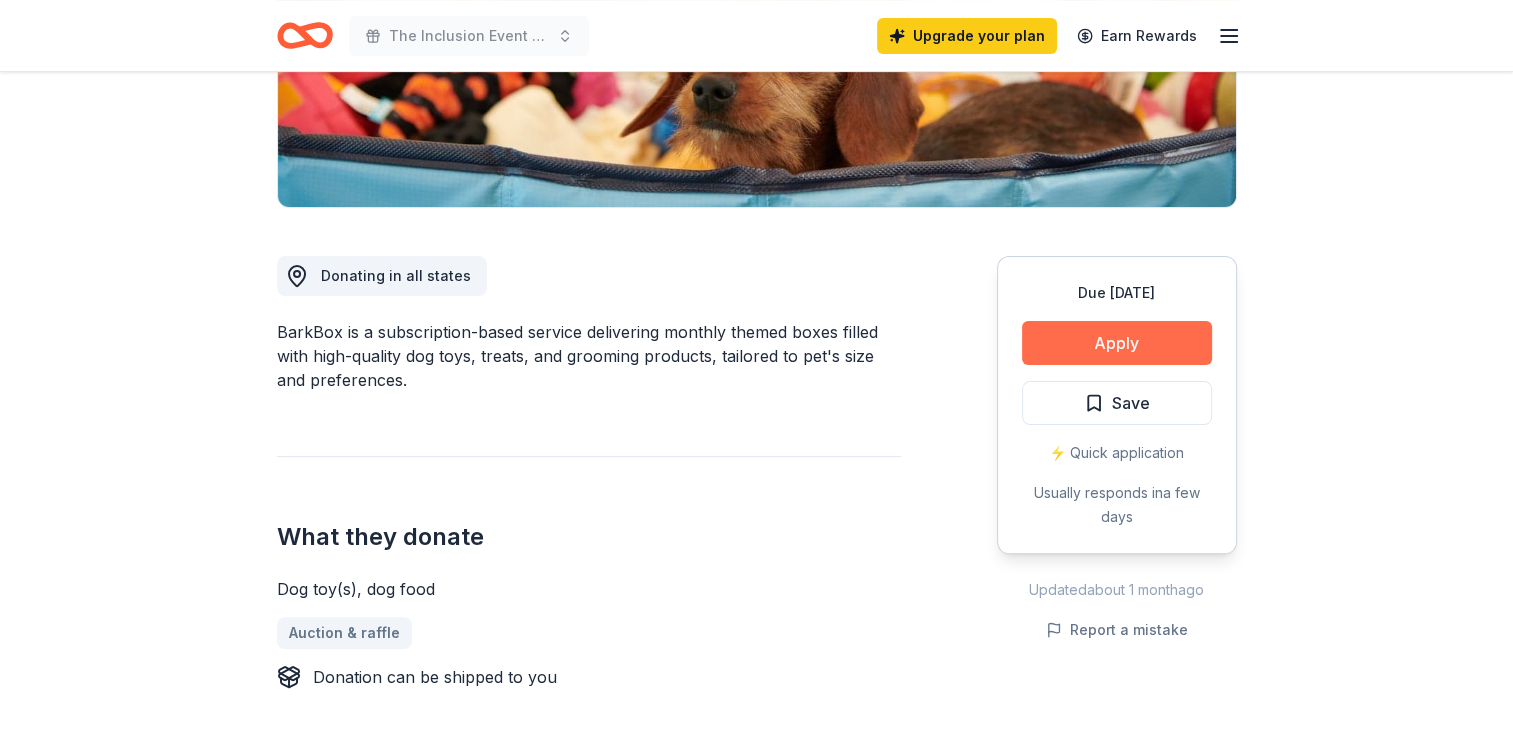 click on "Apply" at bounding box center [1117, 343] 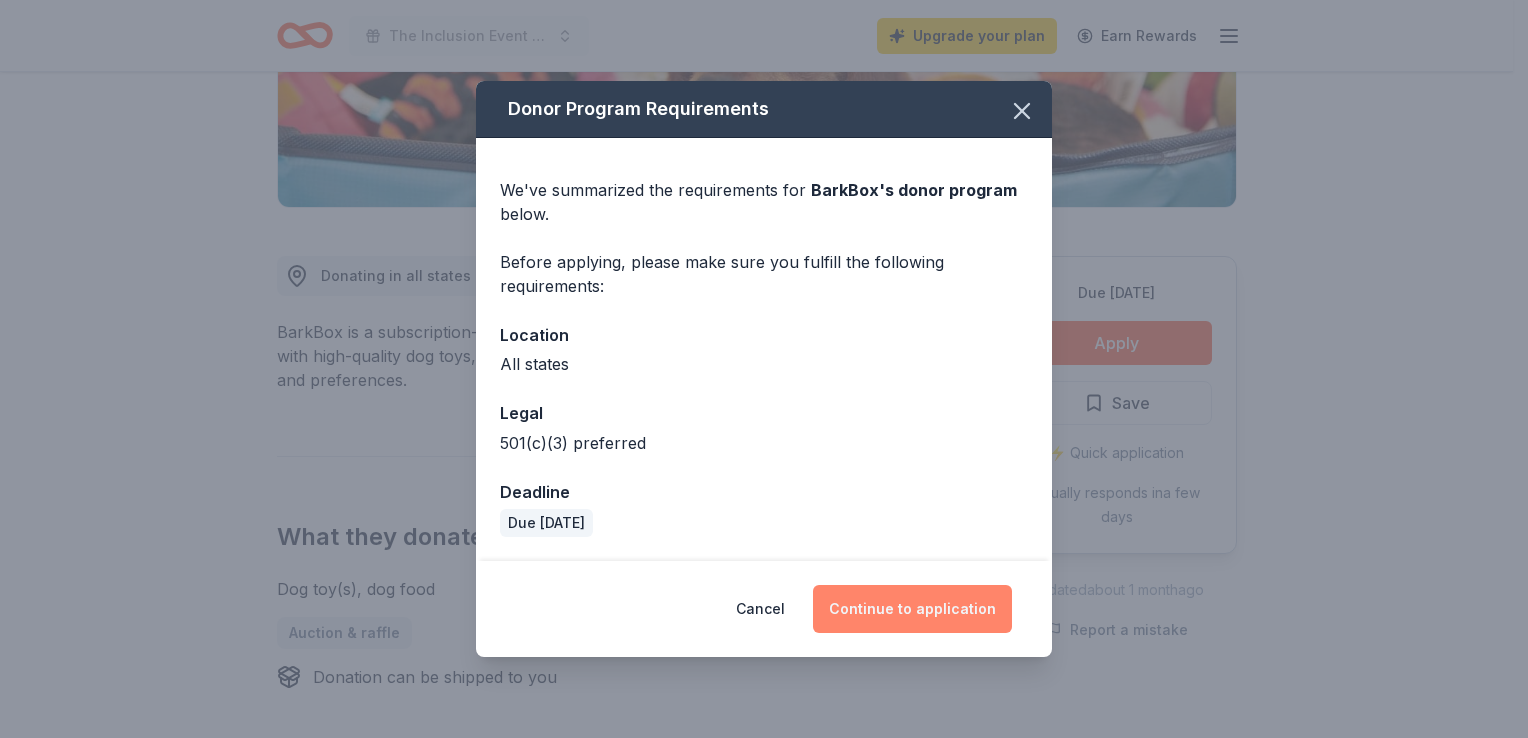click on "Continue to application" at bounding box center [912, 609] 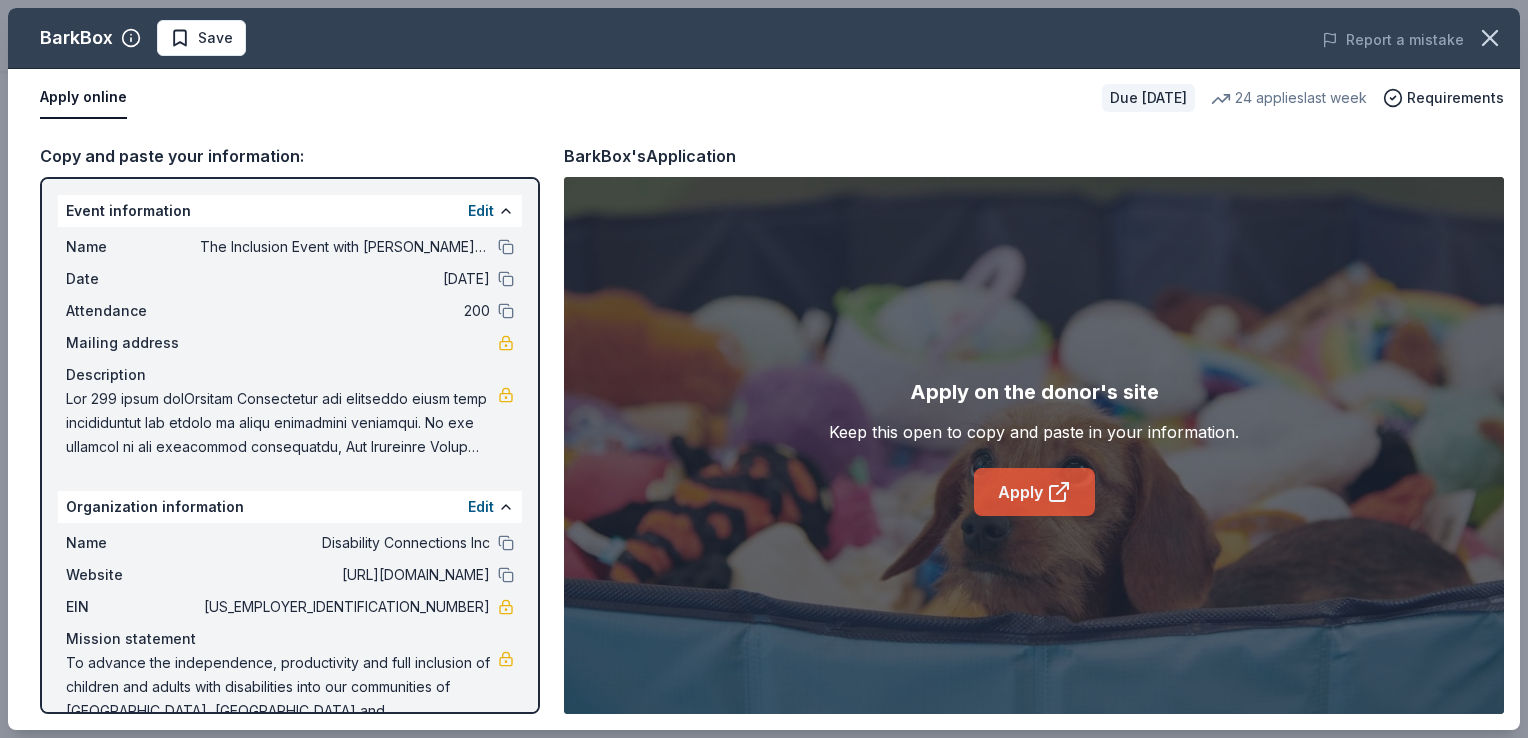 click on "Apply" at bounding box center (1034, 492) 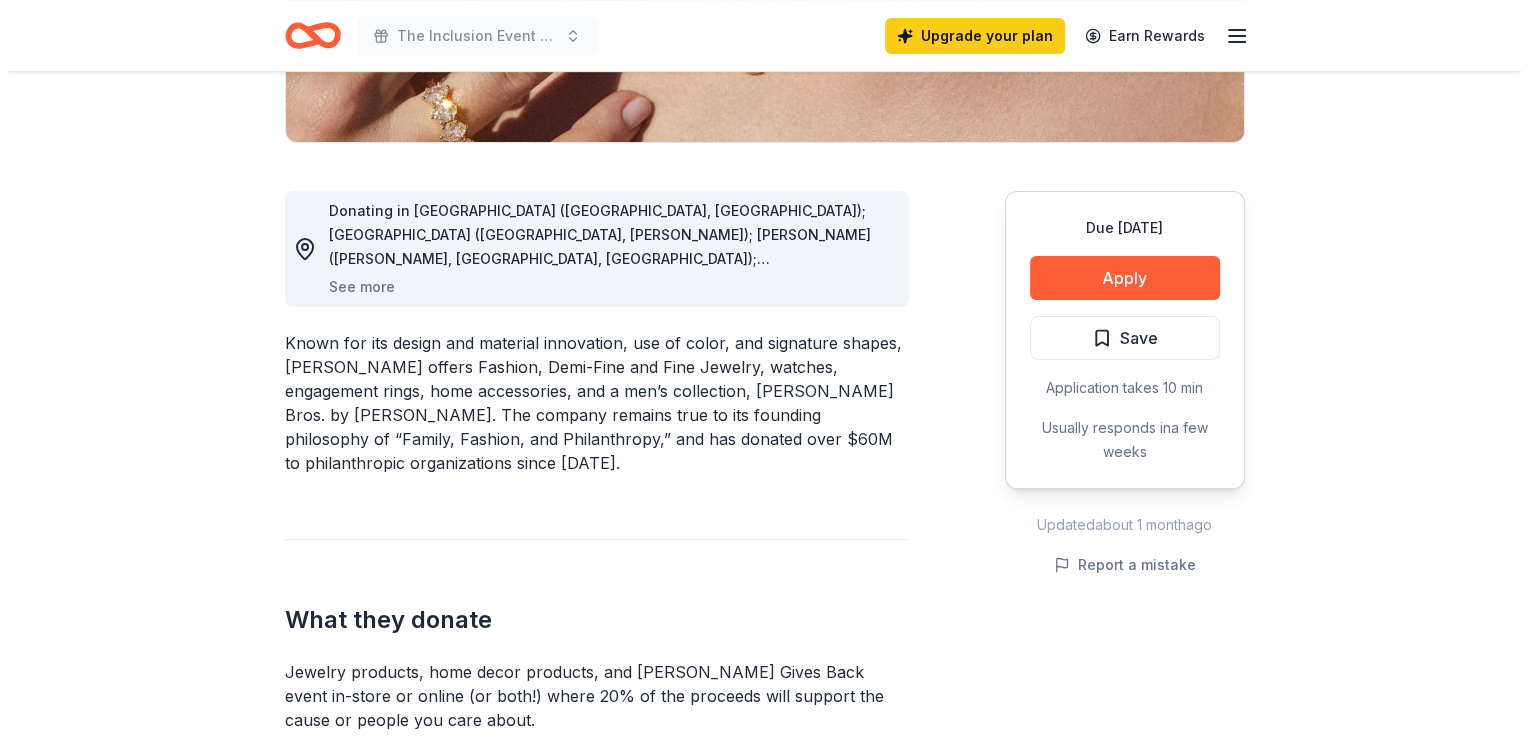 scroll, scrollTop: 500, scrollLeft: 0, axis: vertical 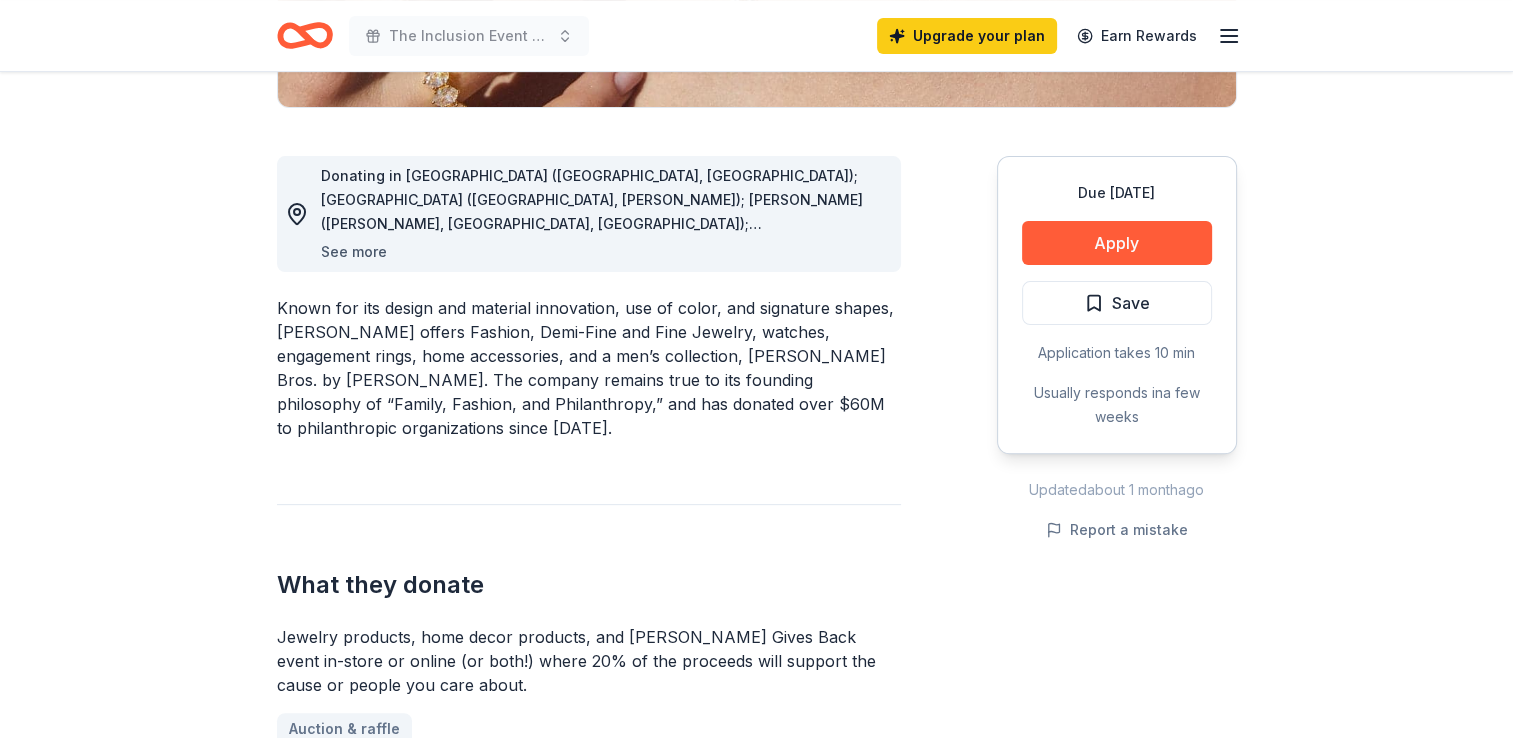 click on "See more" at bounding box center (354, 252) 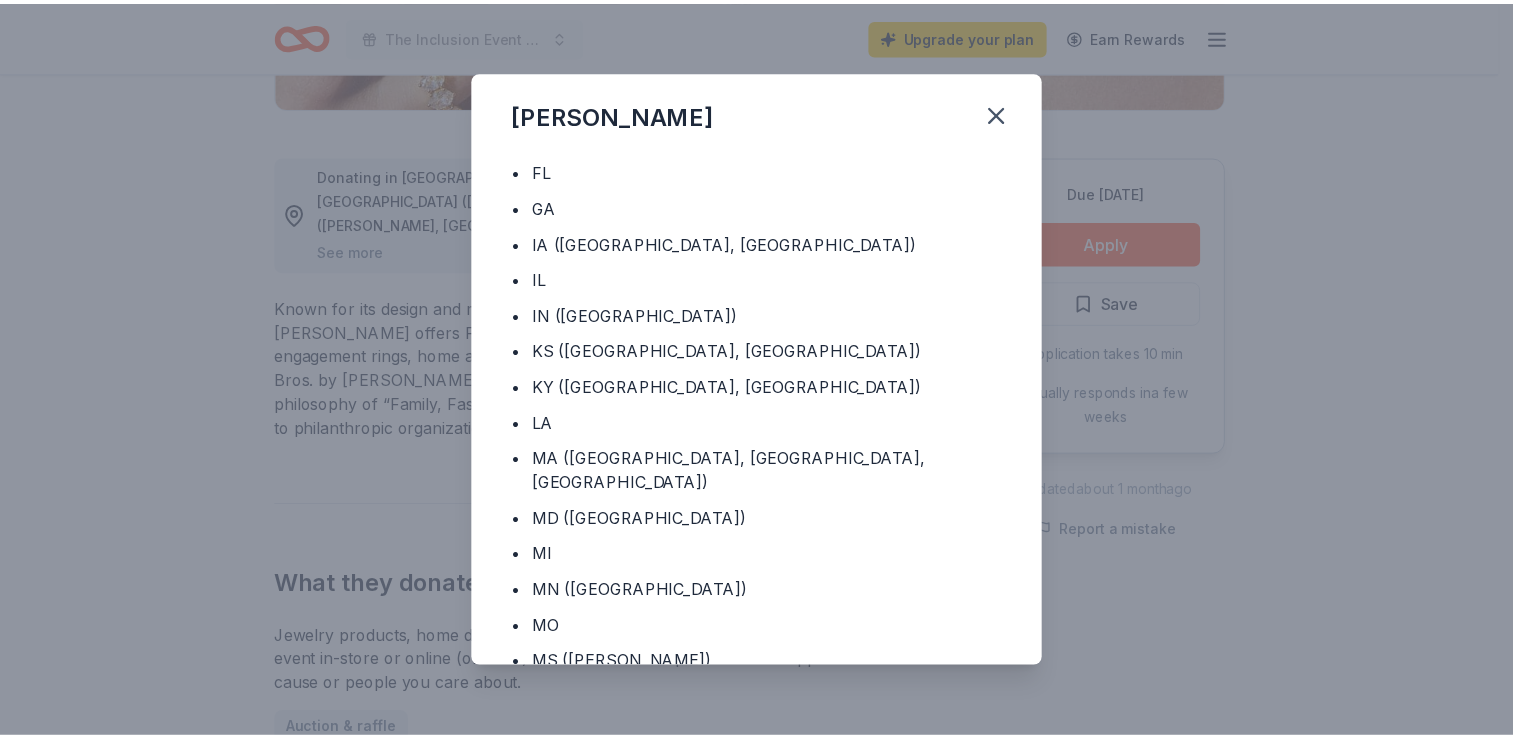 scroll, scrollTop: 400, scrollLeft: 0, axis: vertical 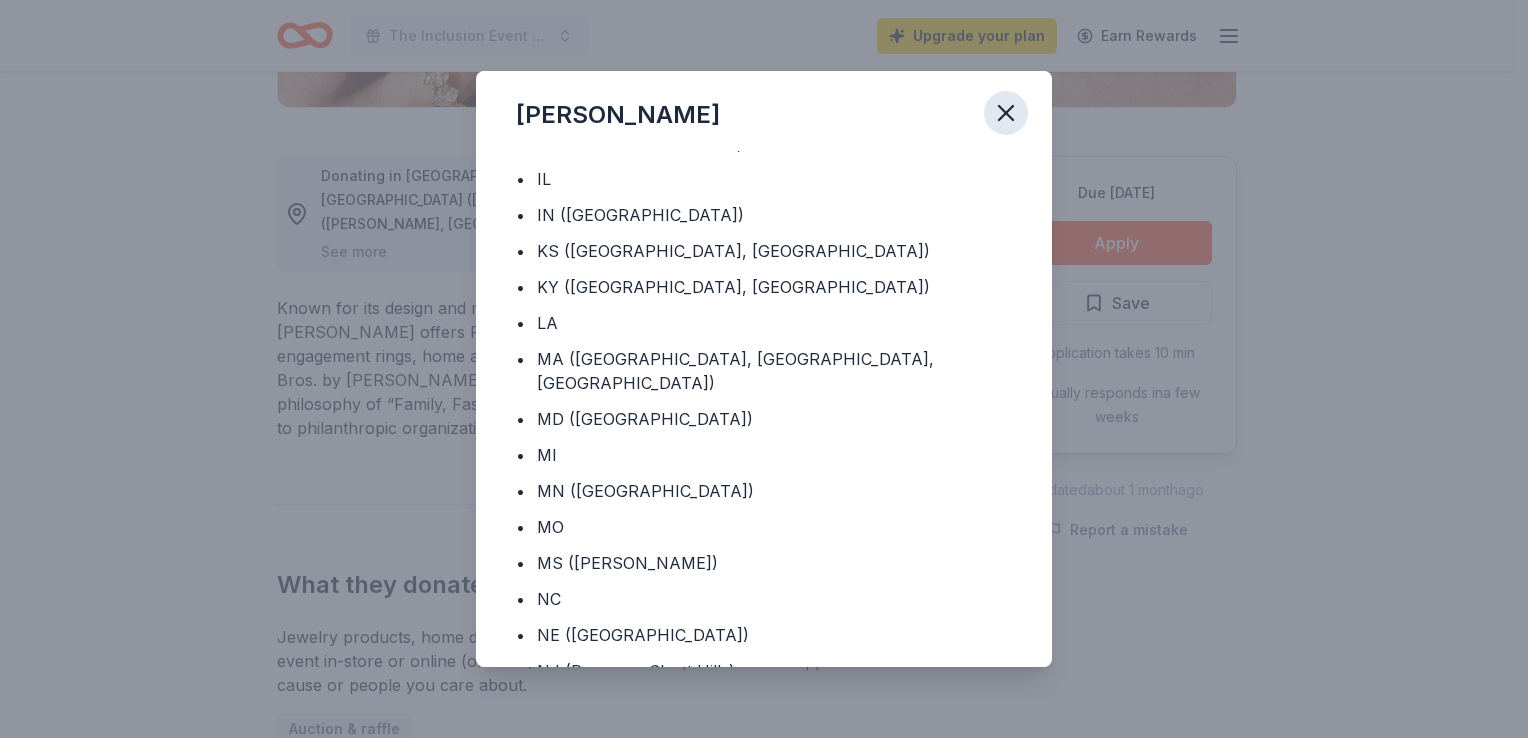 click 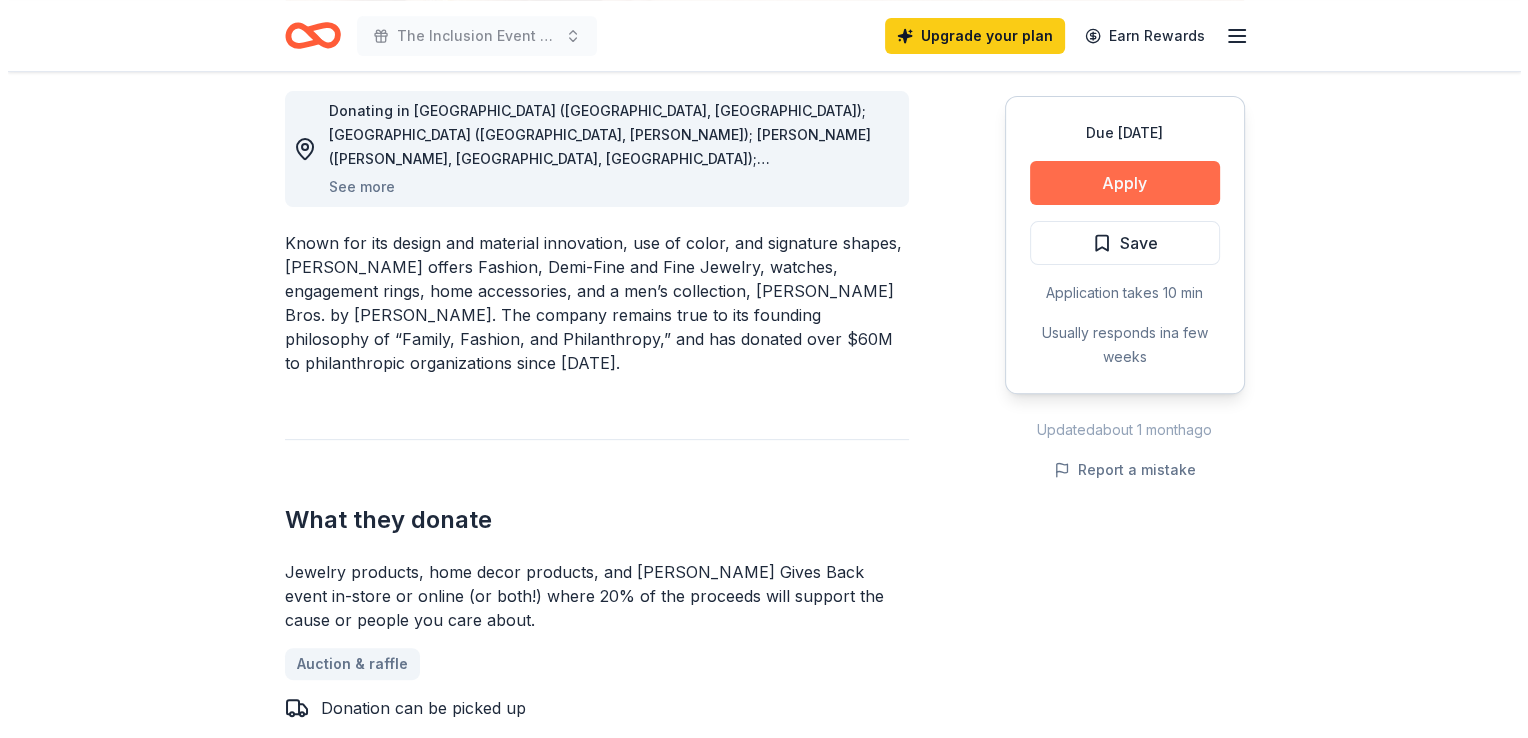 scroll, scrollTop: 600, scrollLeft: 0, axis: vertical 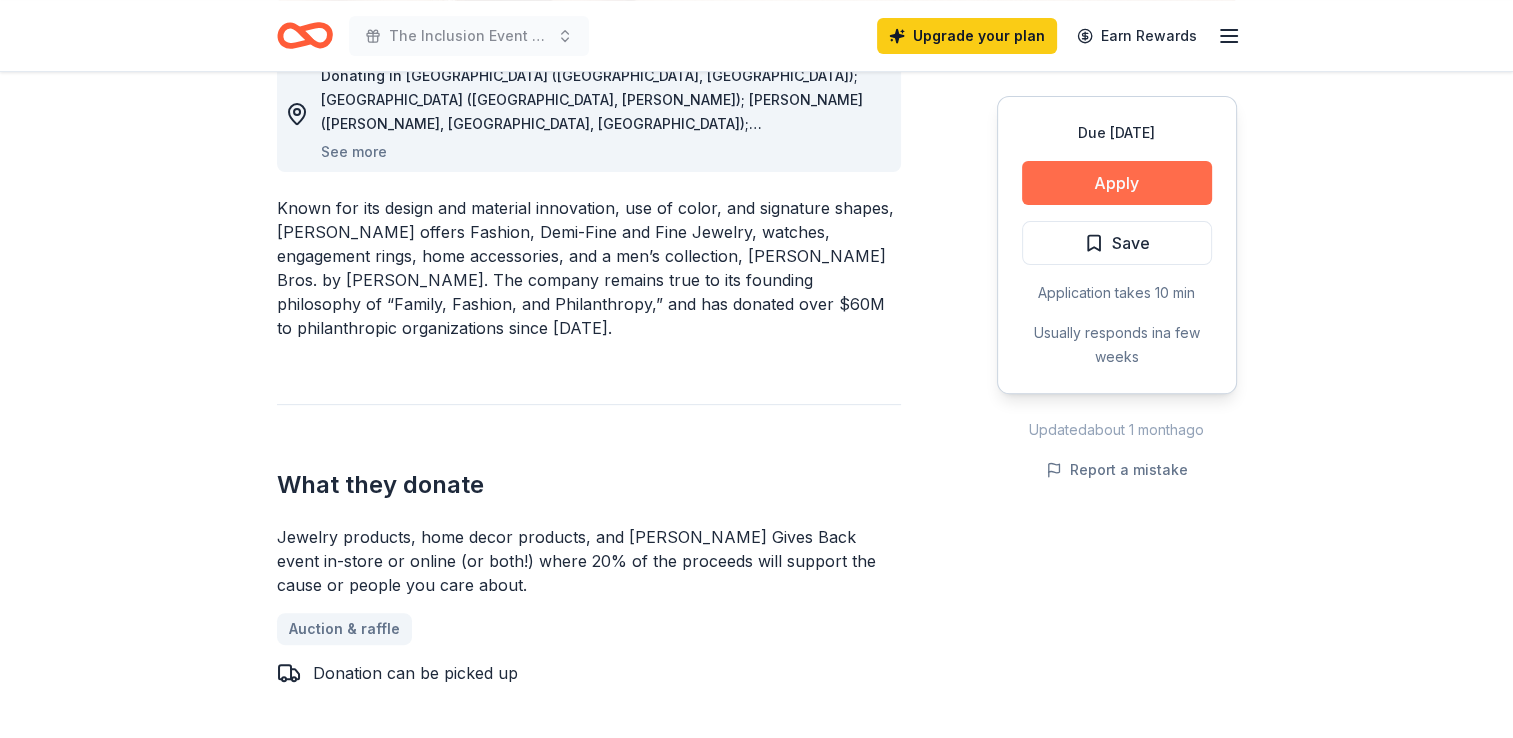 click on "Save" at bounding box center (1117, 243) 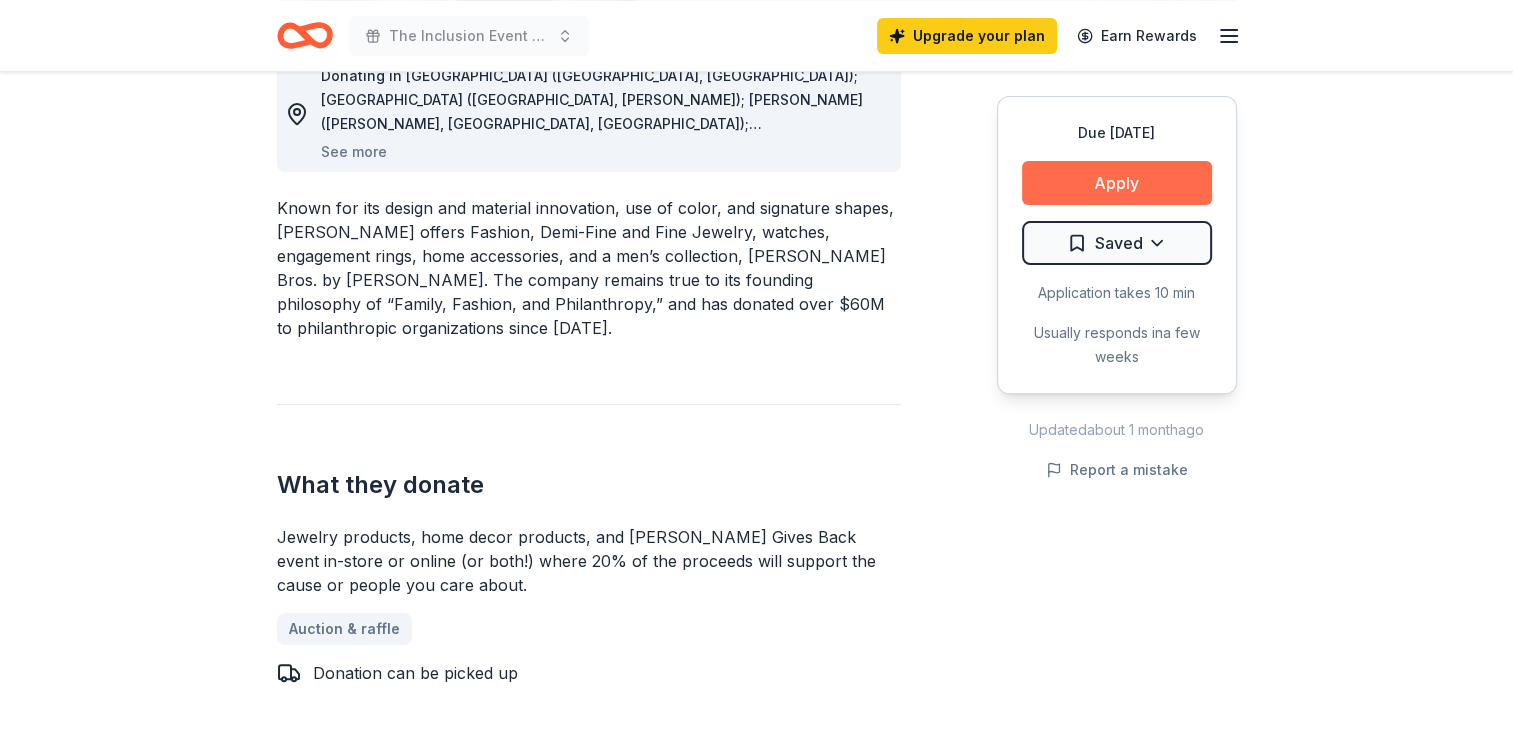 click on "Apply" at bounding box center [1117, 183] 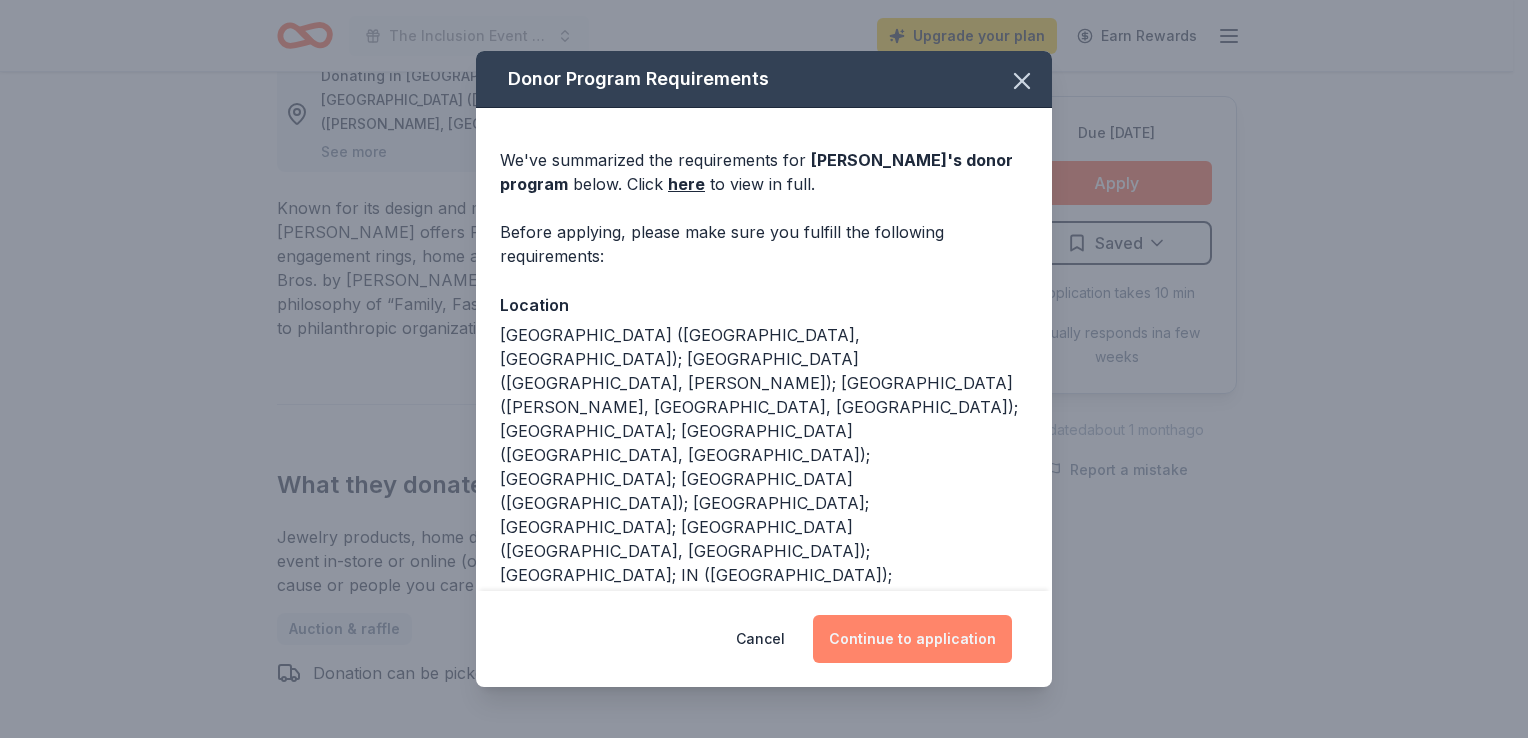 click on "Continue to application" at bounding box center [912, 639] 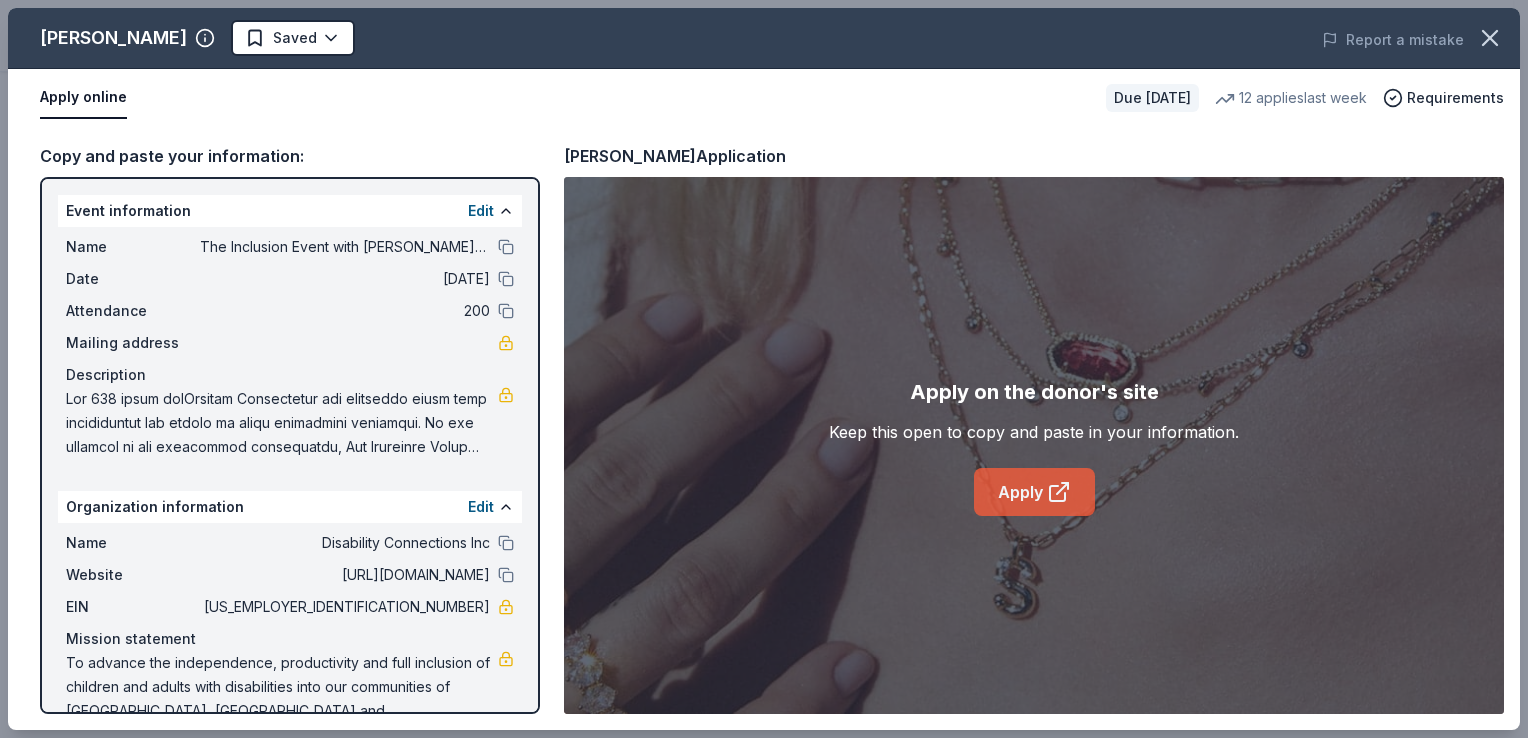 click on "Apply" at bounding box center (1034, 492) 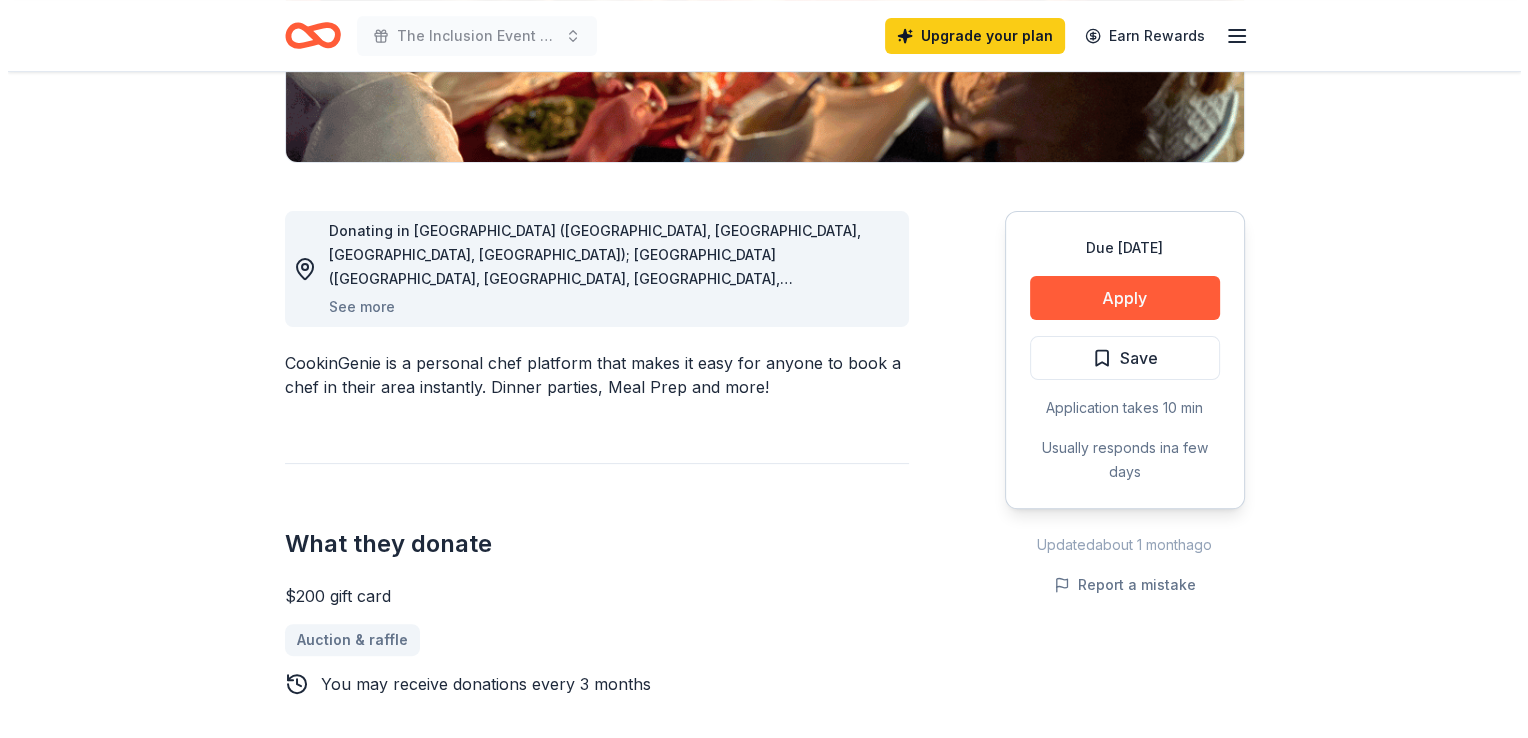 scroll, scrollTop: 500, scrollLeft: 0, axis: vertical 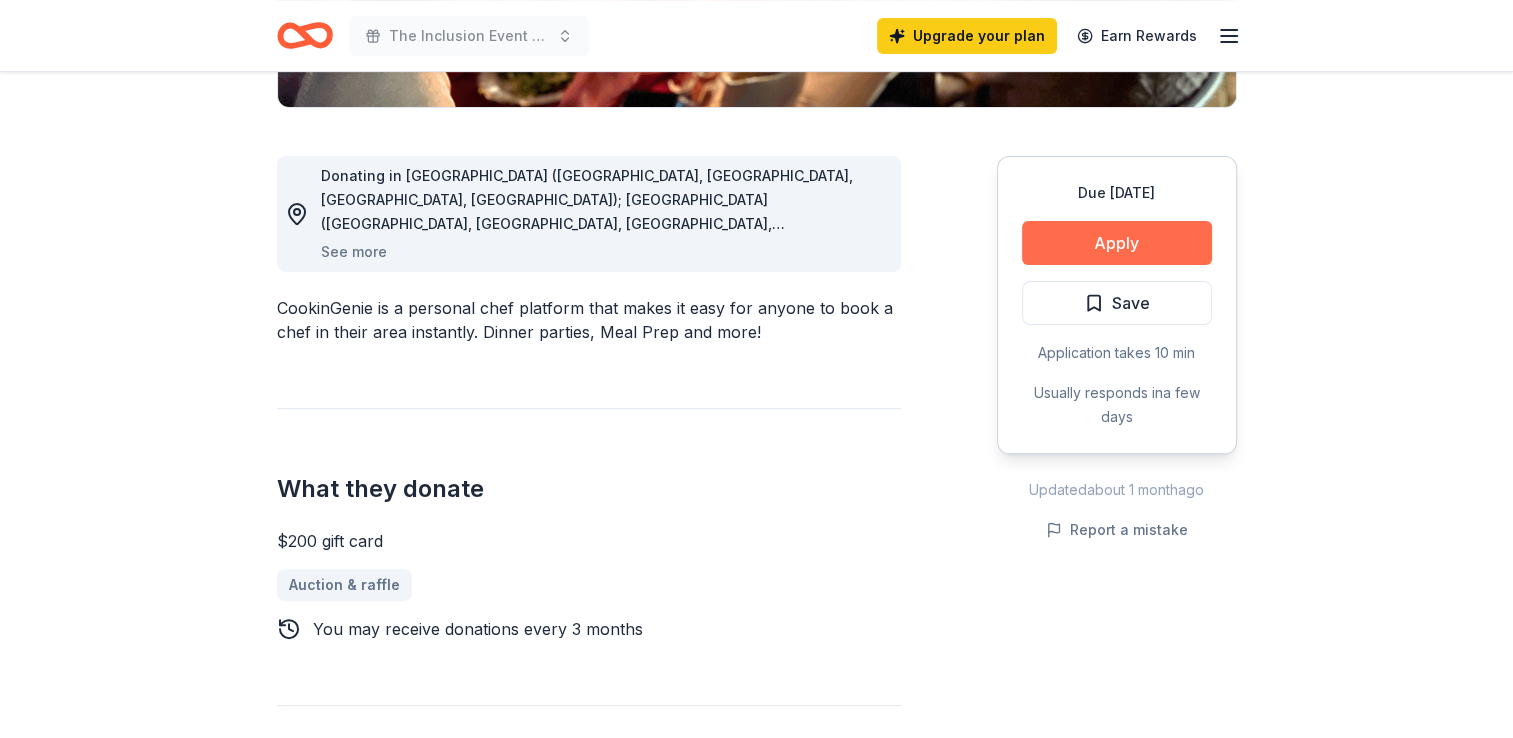 click on "Apply" at bounding box center (1117, 243) 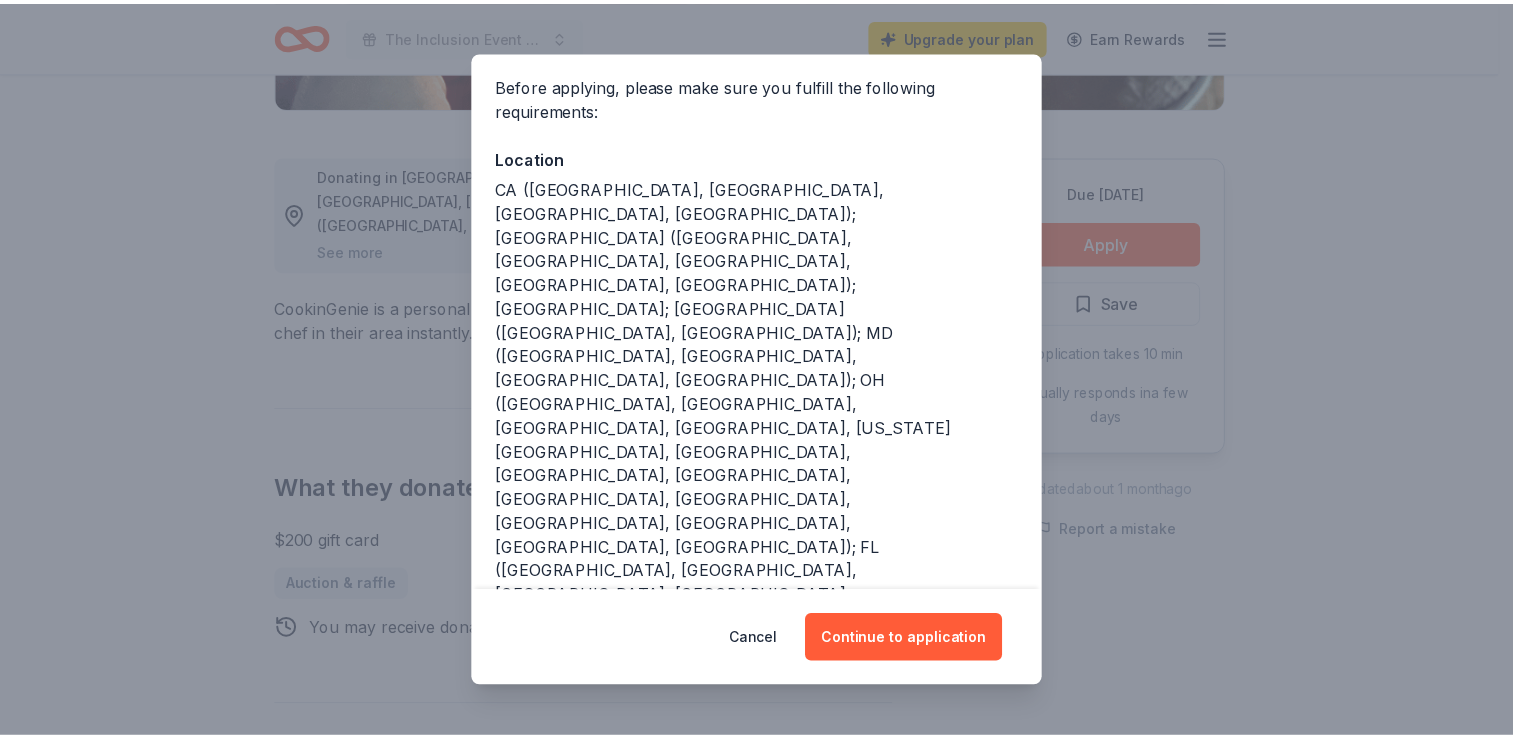 scroll, scrollTop: 148, scrollLeft: 0, axis: vertical 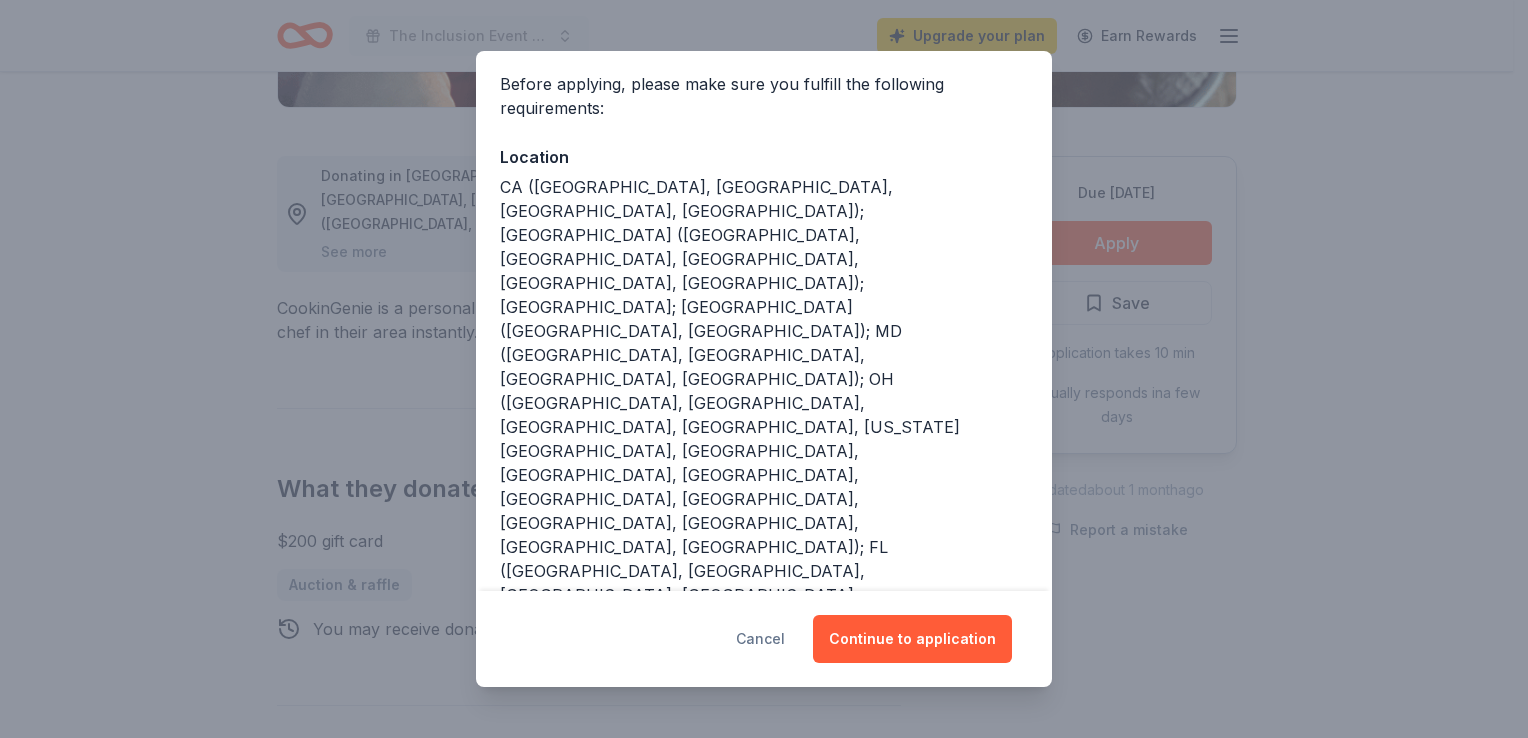 click on "Cancel" at bounding box center [760, 639] 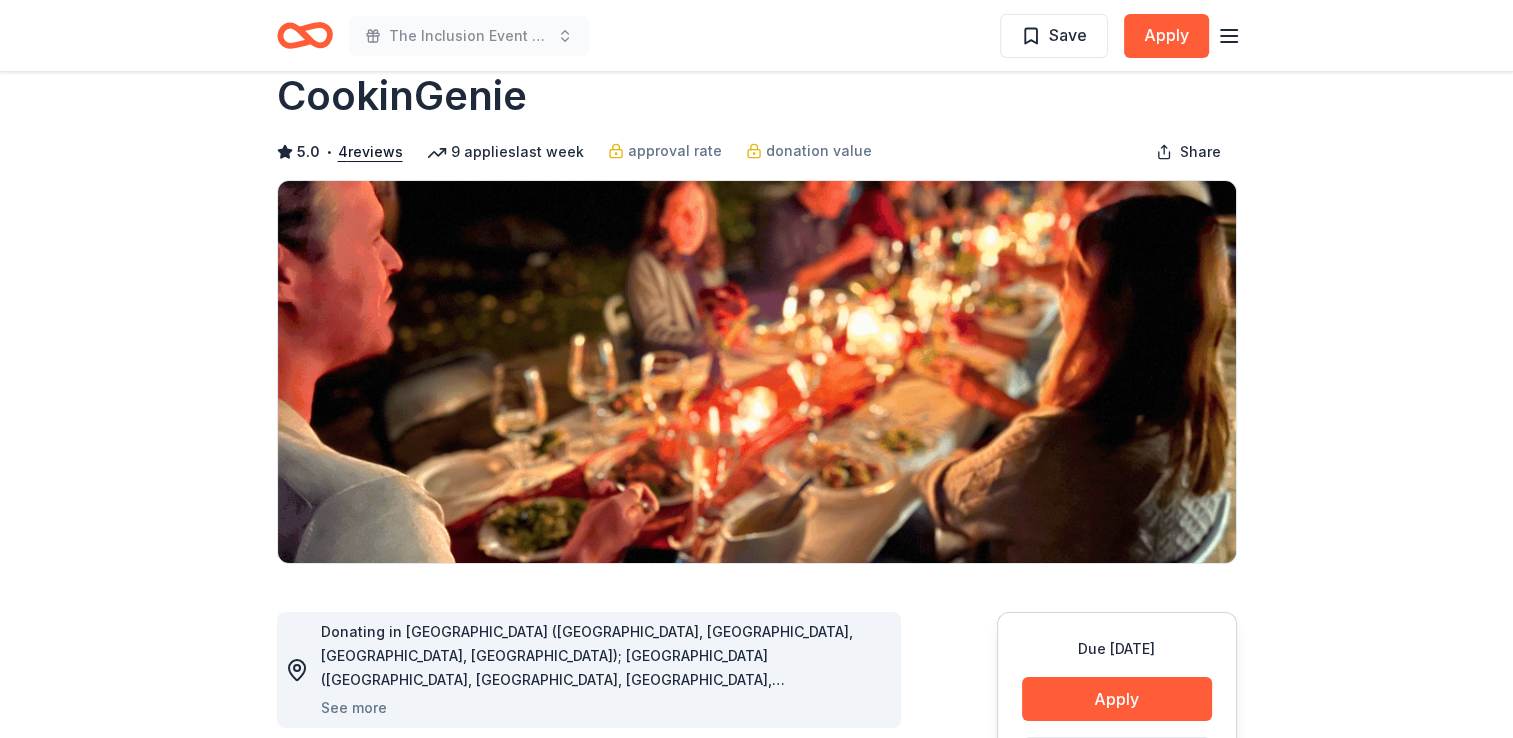 scroll, scrollTop: 0, scrollLeft: 0, axis: both 